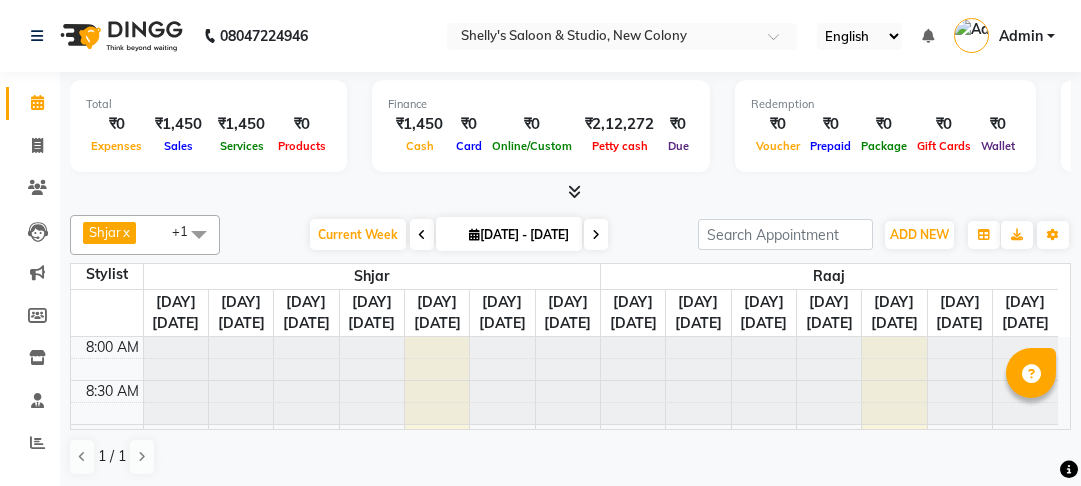 scroll, scrollTop: 0, scrollLeft: 0, axis: both 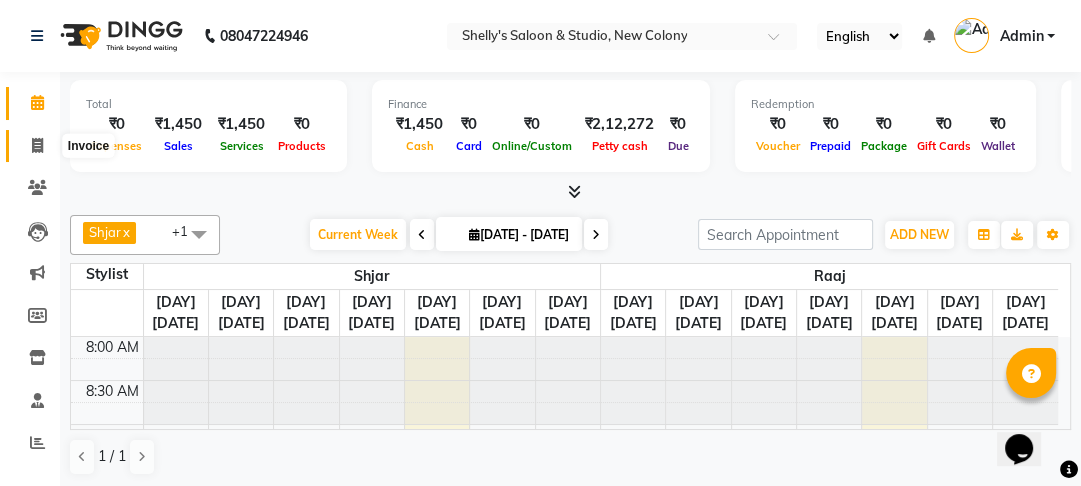click 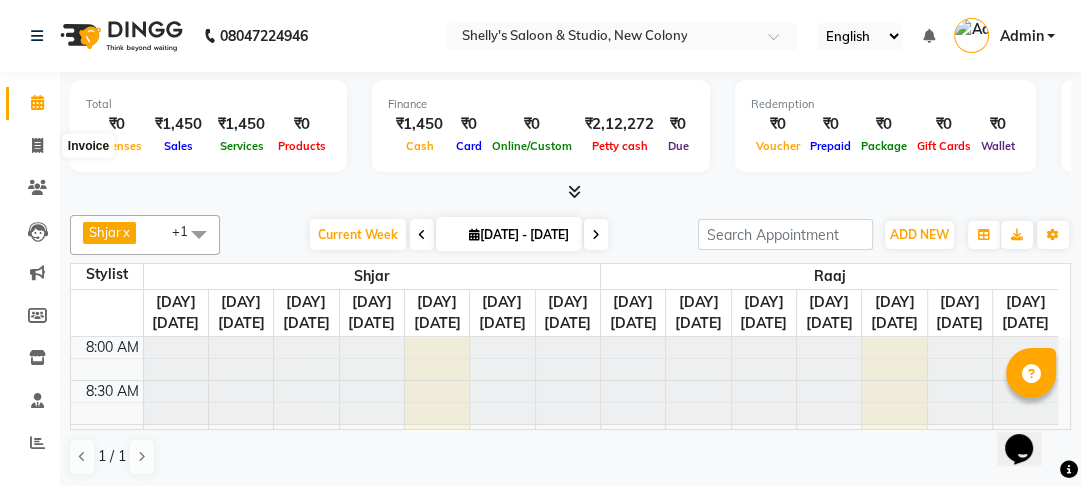 select on "service" 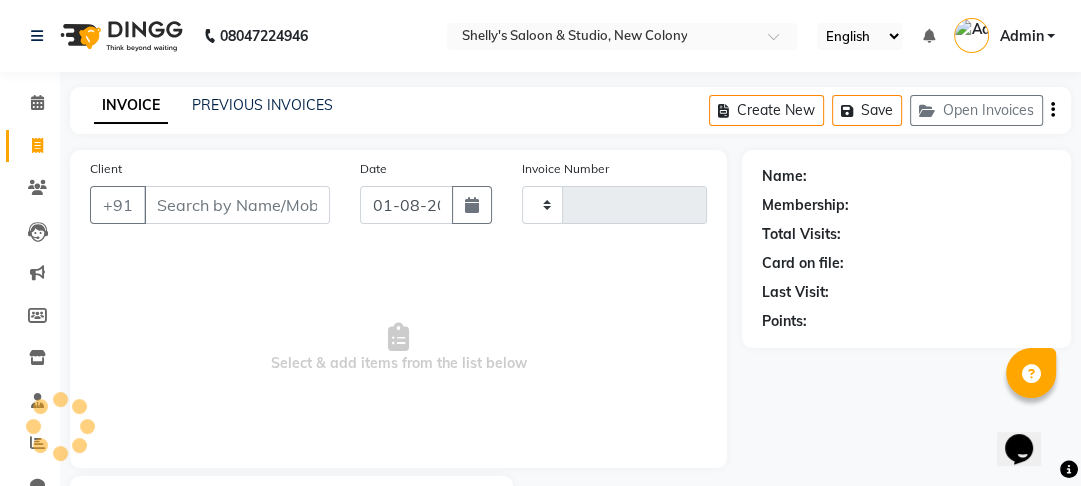 type on "0533" 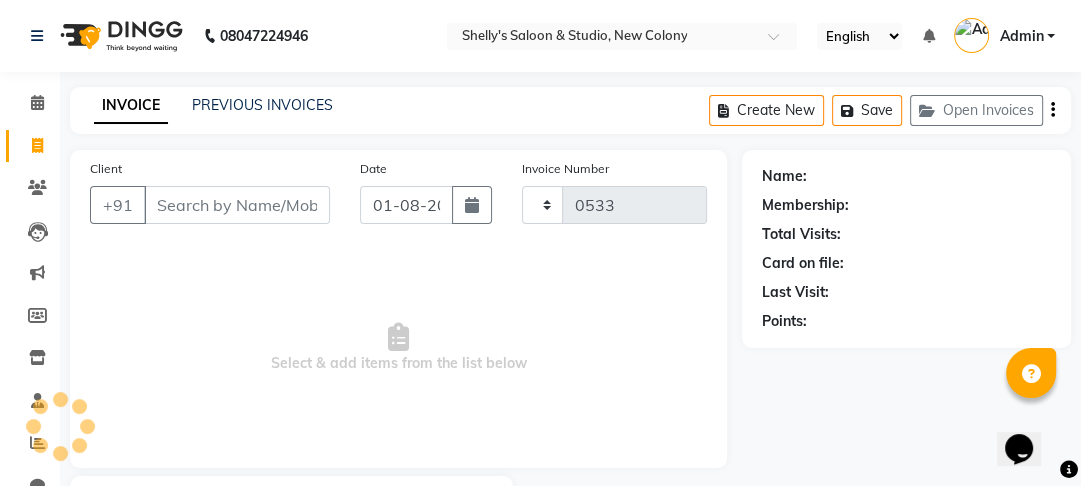select on "7536" 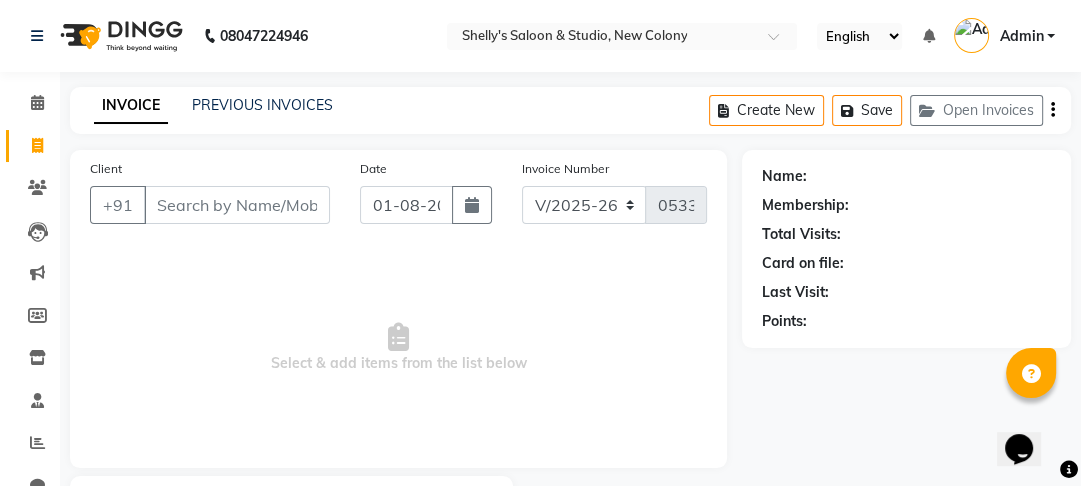 click on "Client" at bounding box center (237, 205) 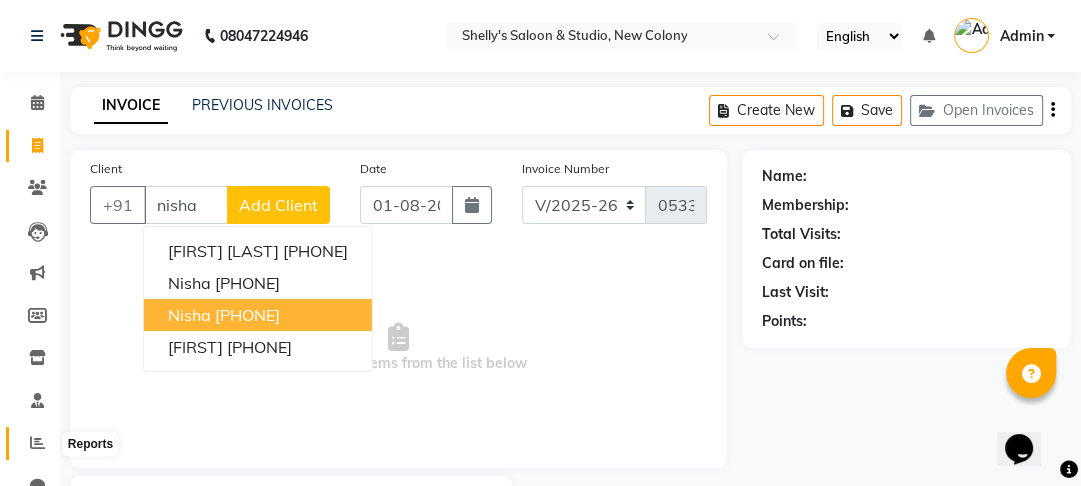 type on "nisha" 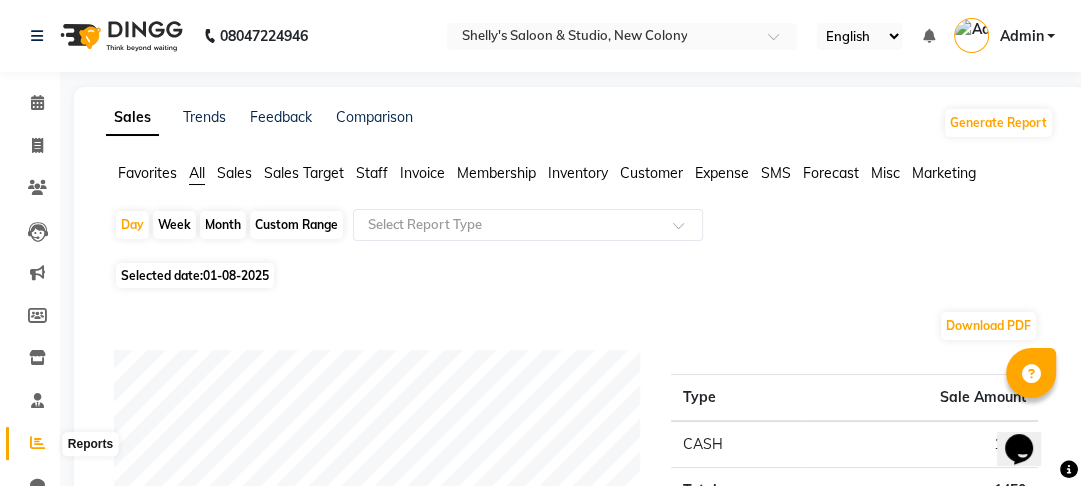 click 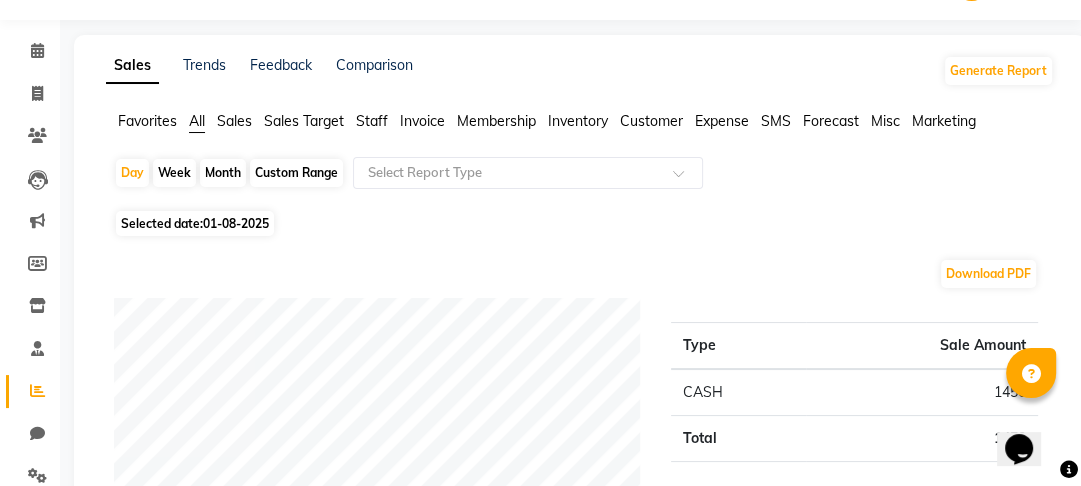 scroll, scrollTop: 80, scrollLeft: 0, axis: vertical 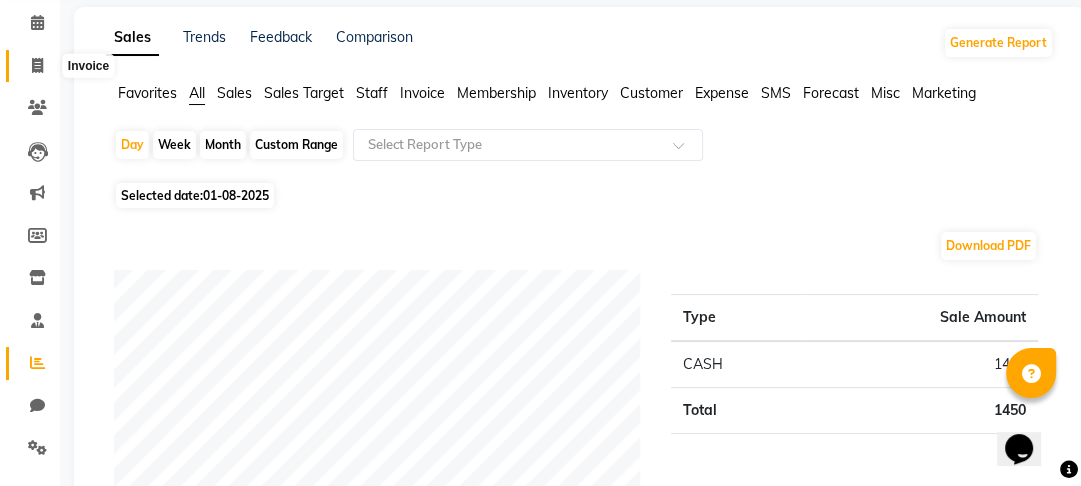 click 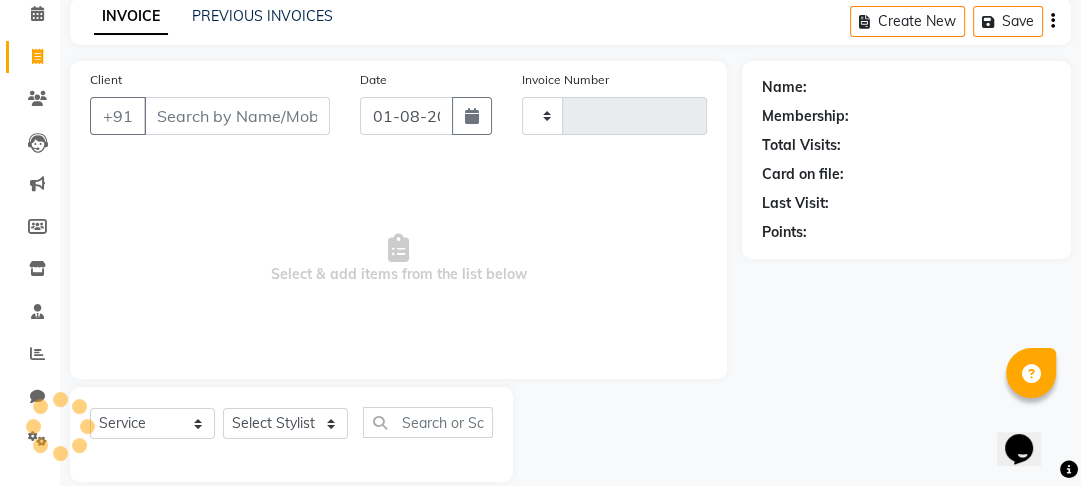 type on "0533" 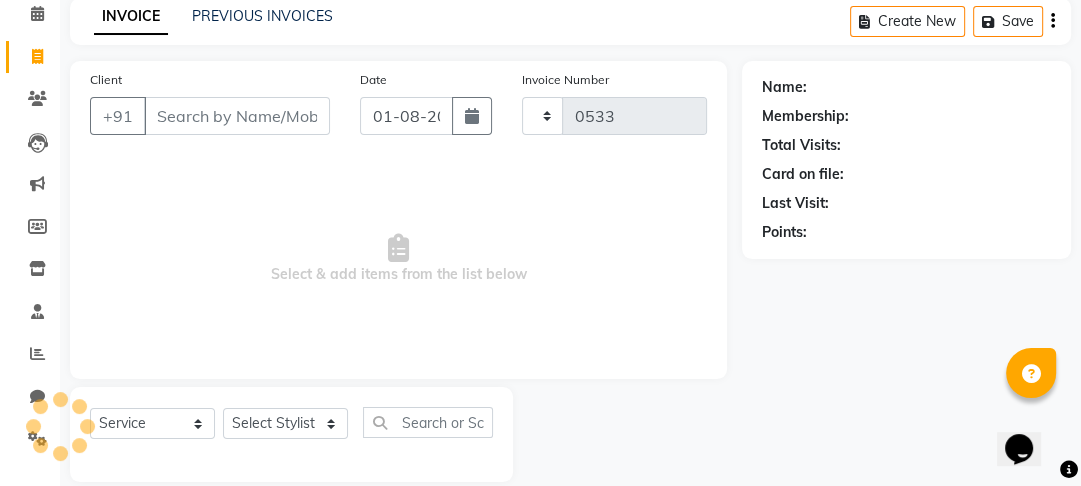 select on "7536" 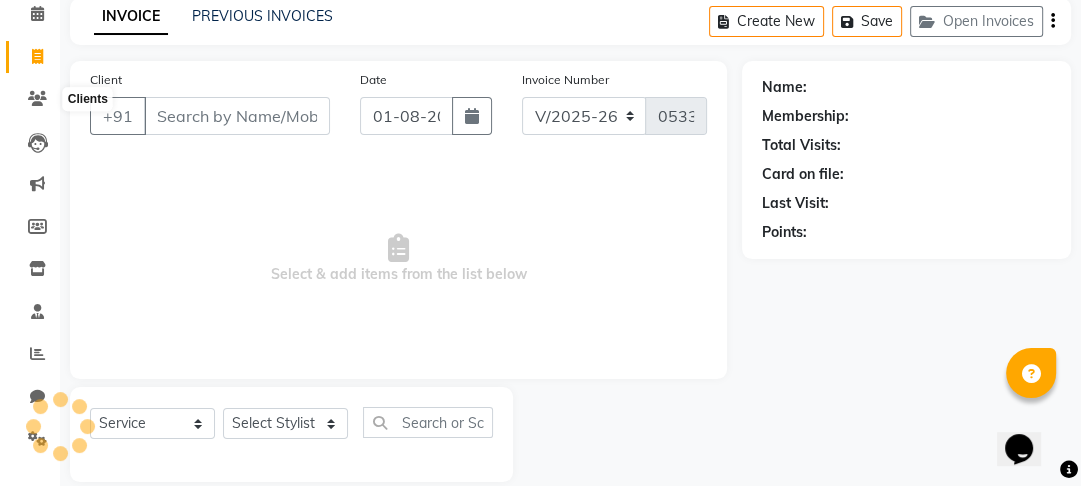scroll, scrollTop: 116, scrollLeft: 0, axis: vertical 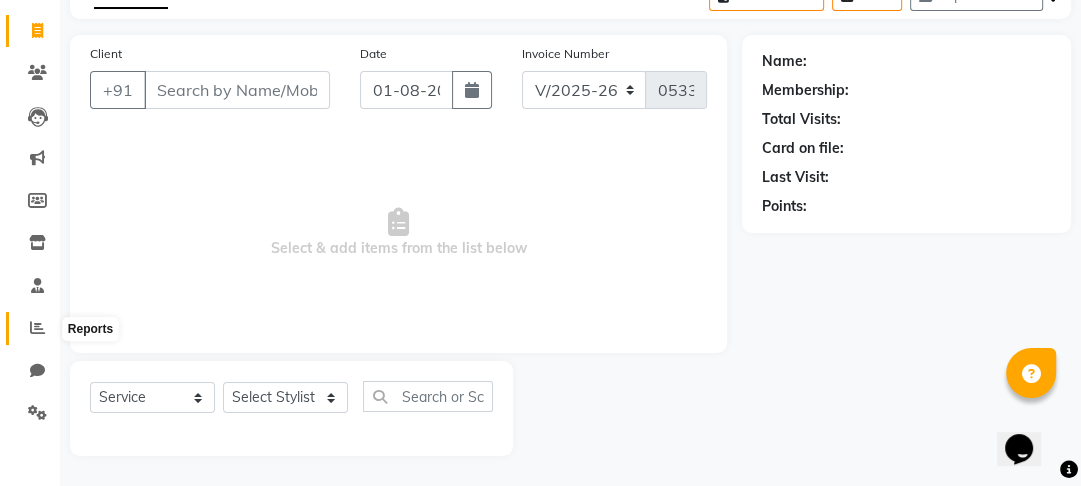 click 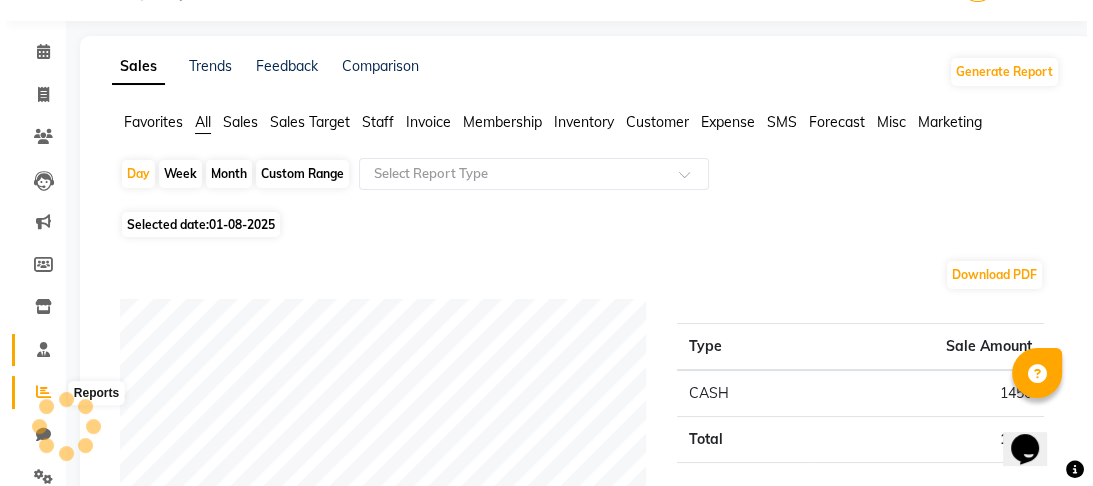 scroll, scrollTop: 116, scrollLeft: 0, axis: vertical 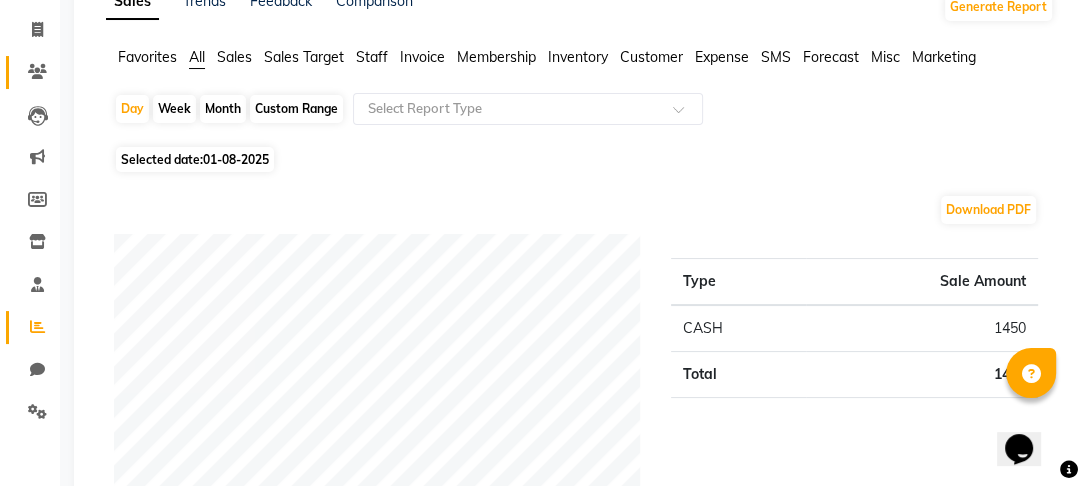 click on "Clients" 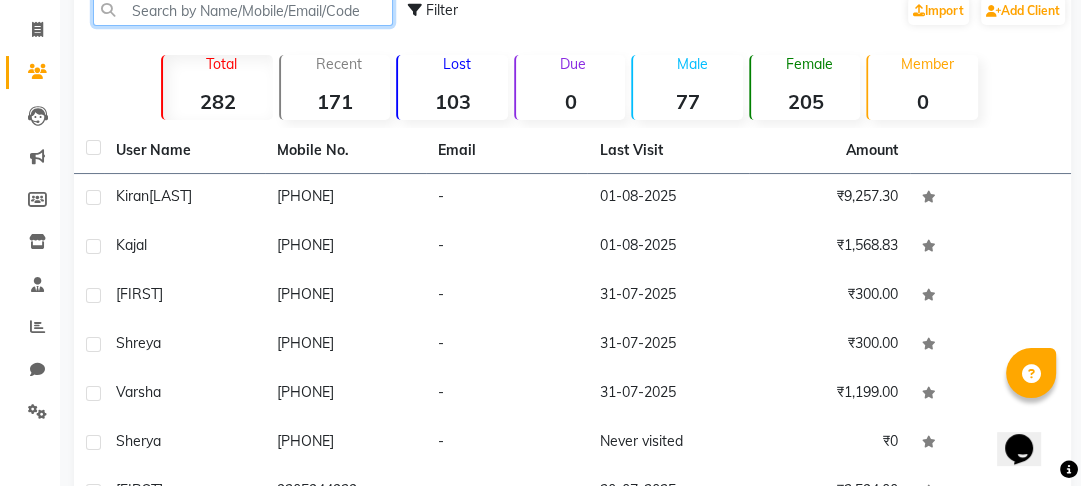 drag, startPoint x: 211, startPoint y: 16, endPoint x: 190, endPoint y: 21, distance: 21.587032 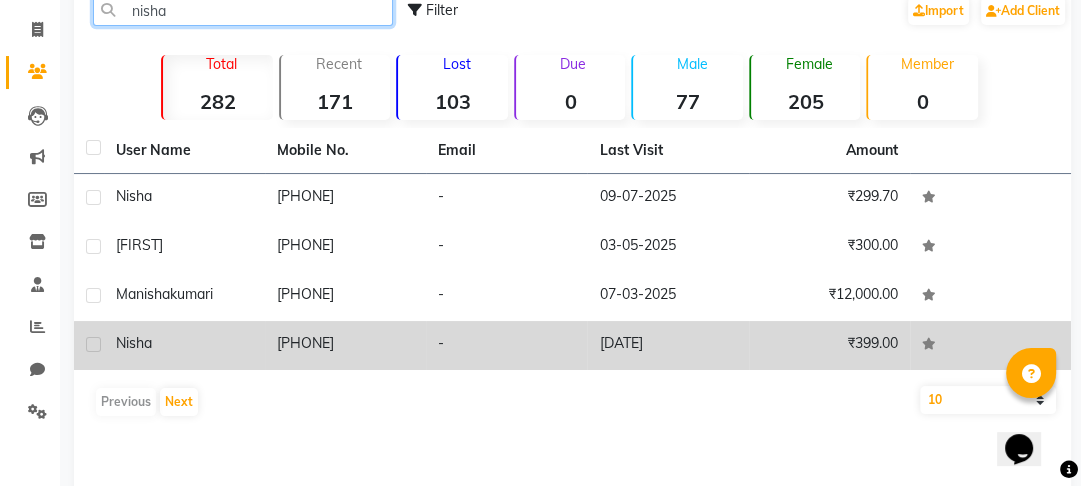 type on "nisha" 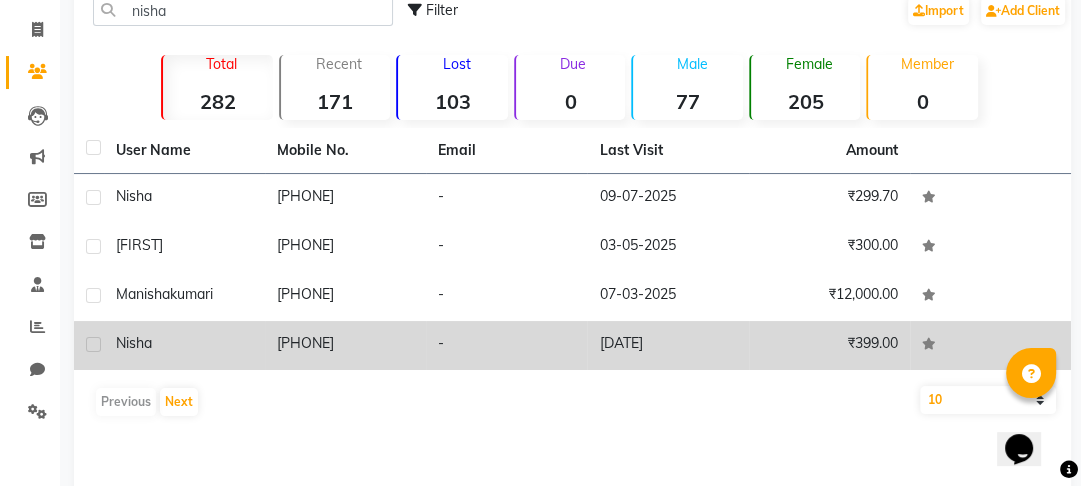 click on "nisha" 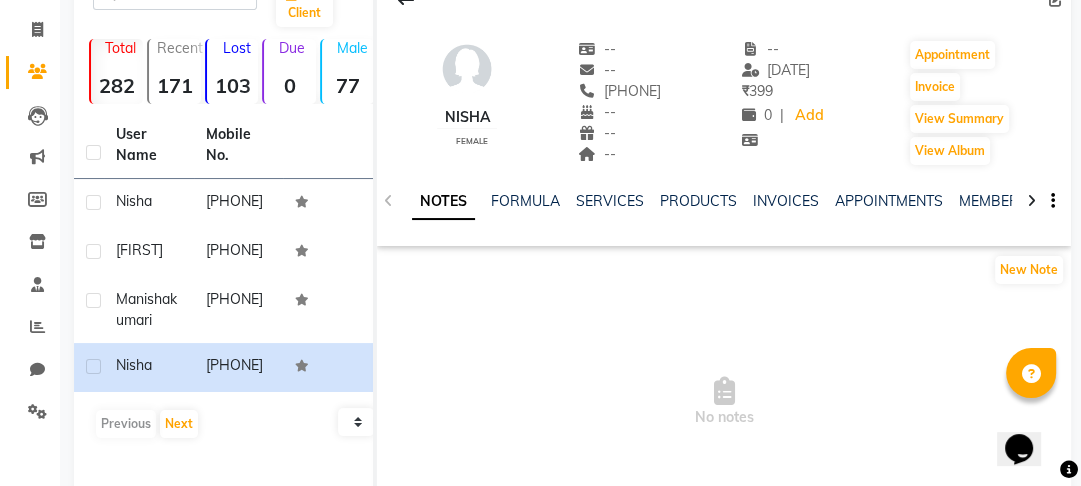 click on "INVOICES" 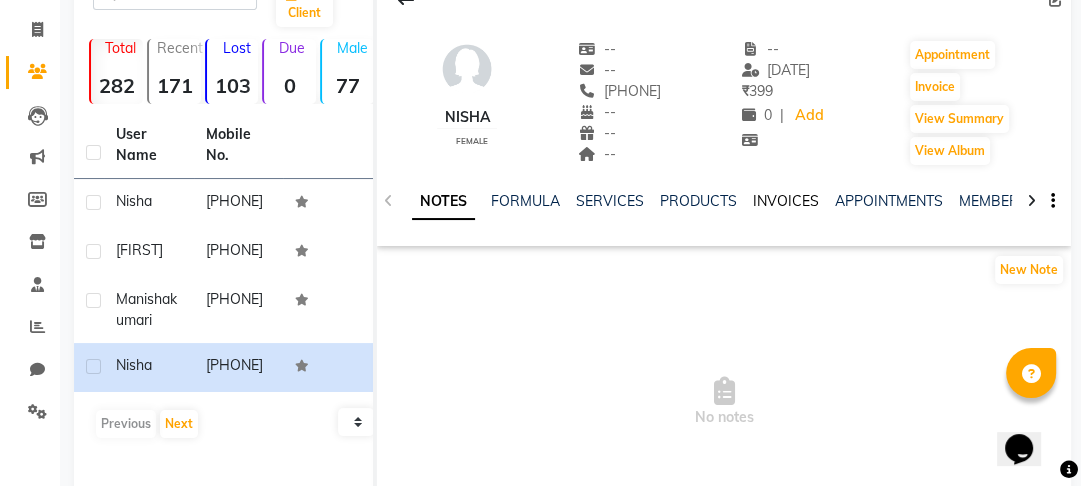 click on "INVOICES" 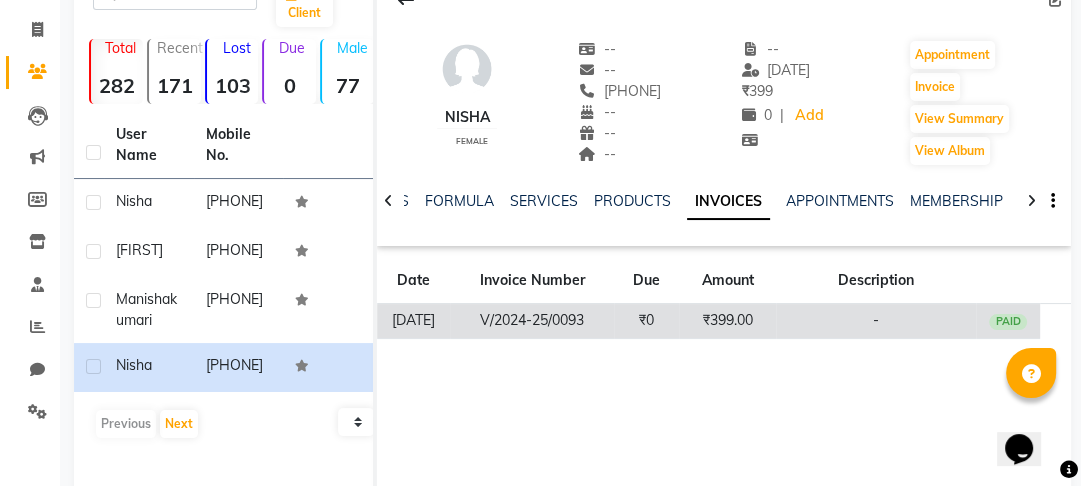 click on "[DATE]" 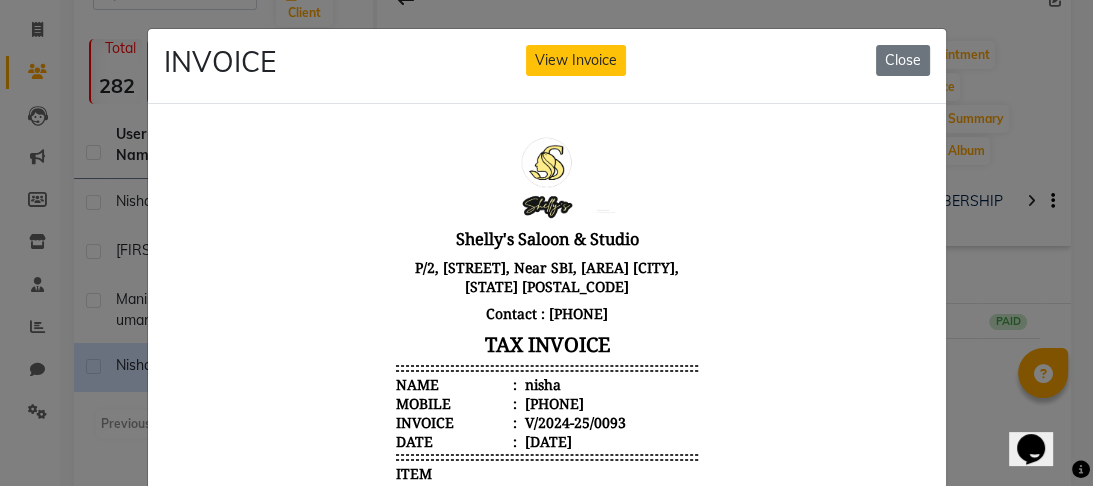 scroll, scrollTop: 16, scrollLeft: 0, axis: vertical 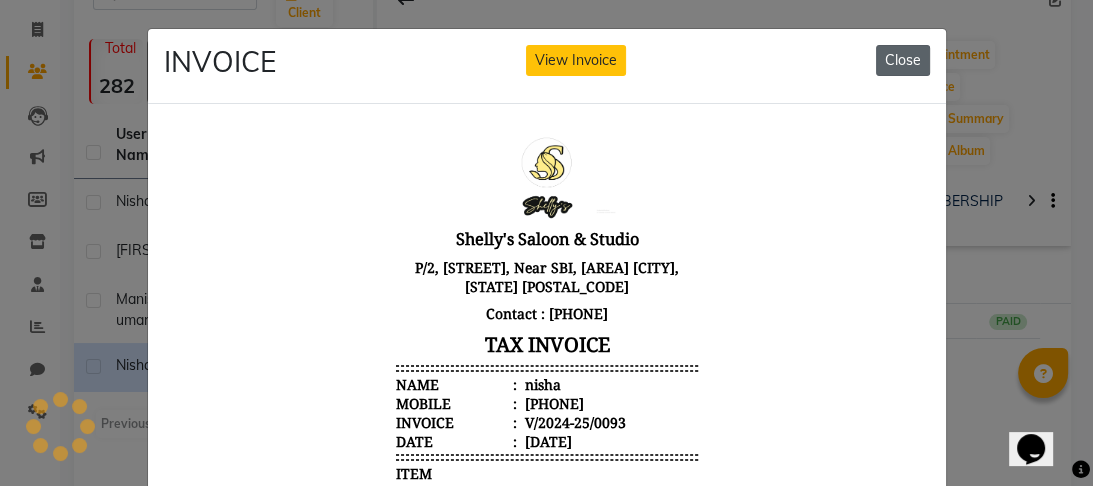 click on "Close" 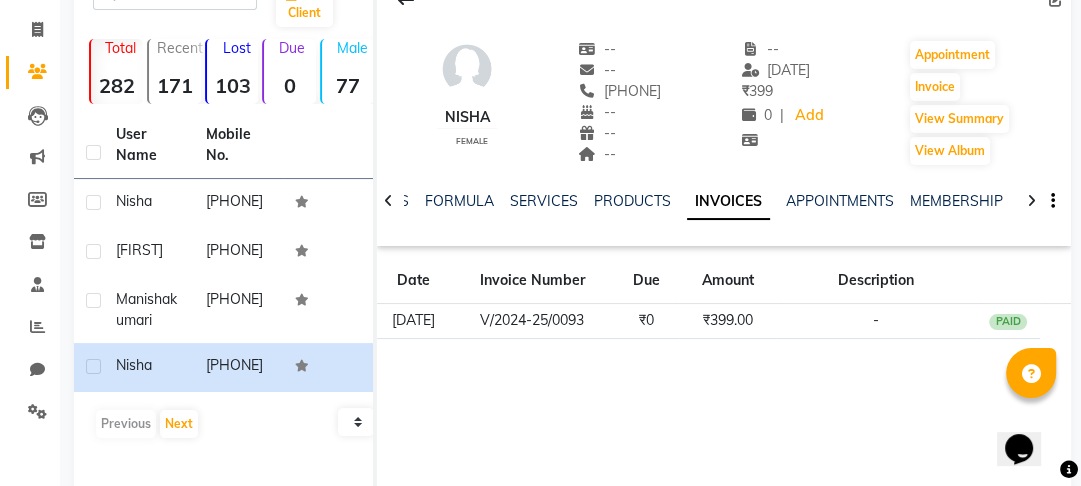 scroll, scrollTop: 0, scrollLeft: 0, axis: both 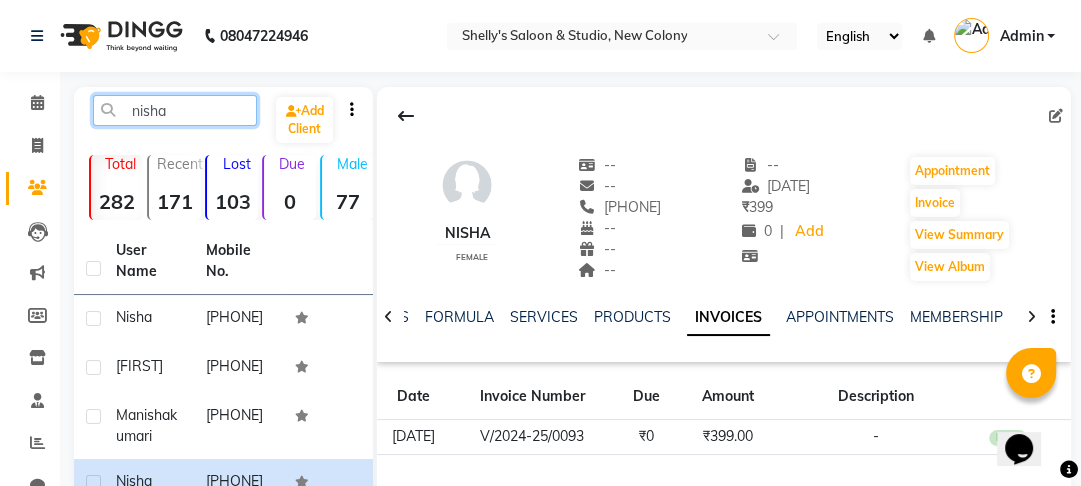 click on "nisha" 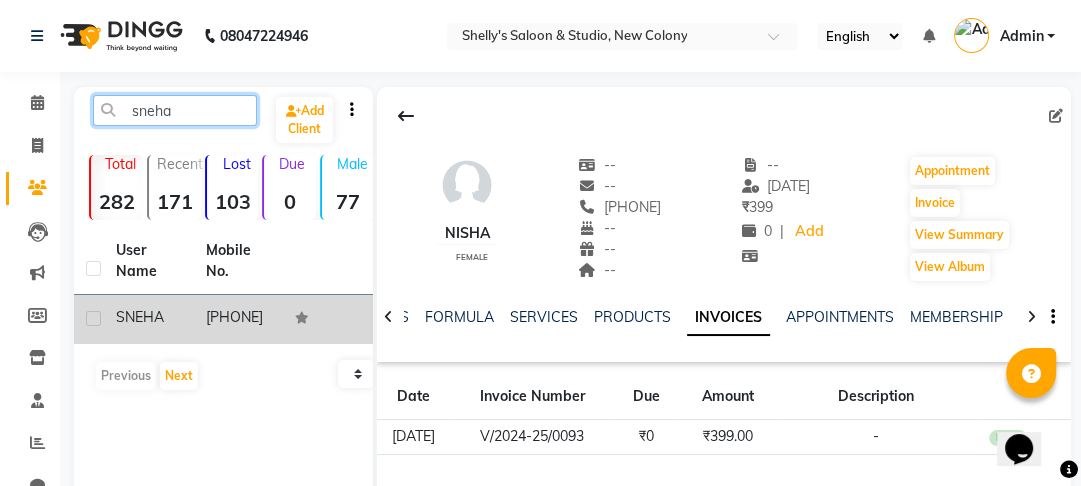 type on "sneha" 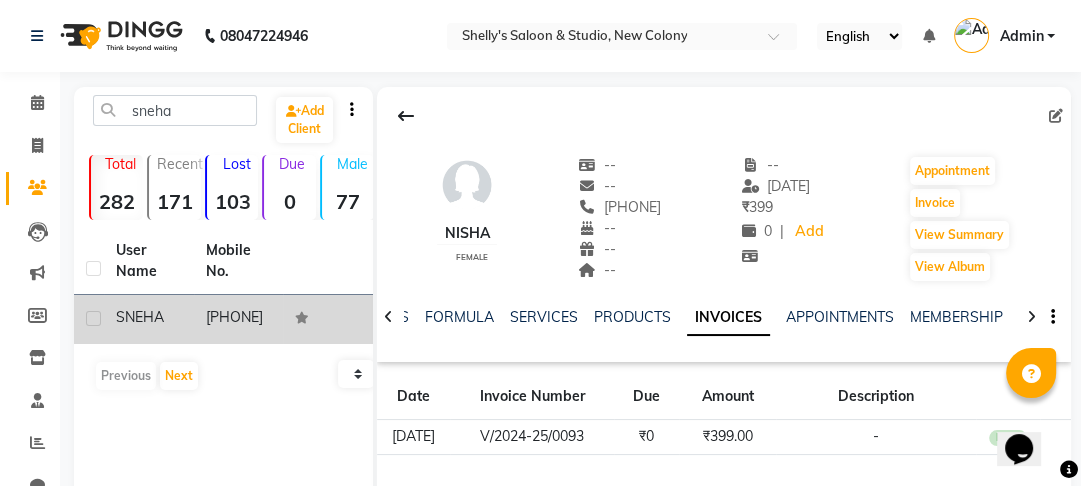 click on "SNEHA" 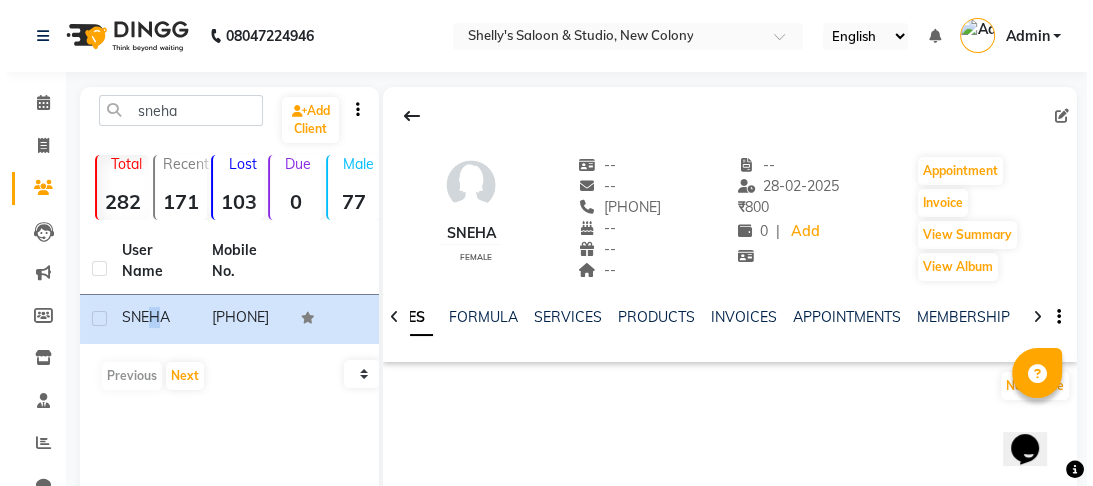 scroll, scrollTop: 160, scrollLeft: 0, axis: vertical 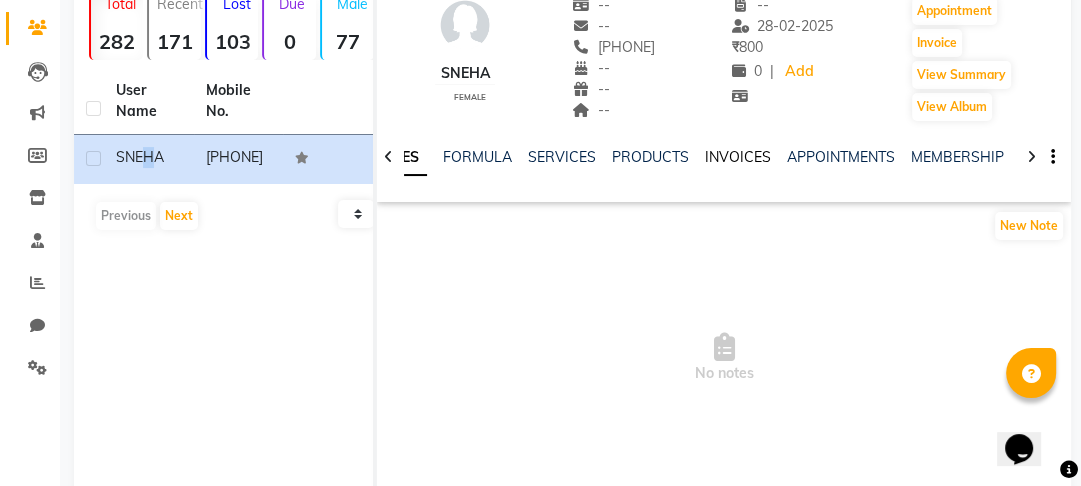 click on "INVOICES" 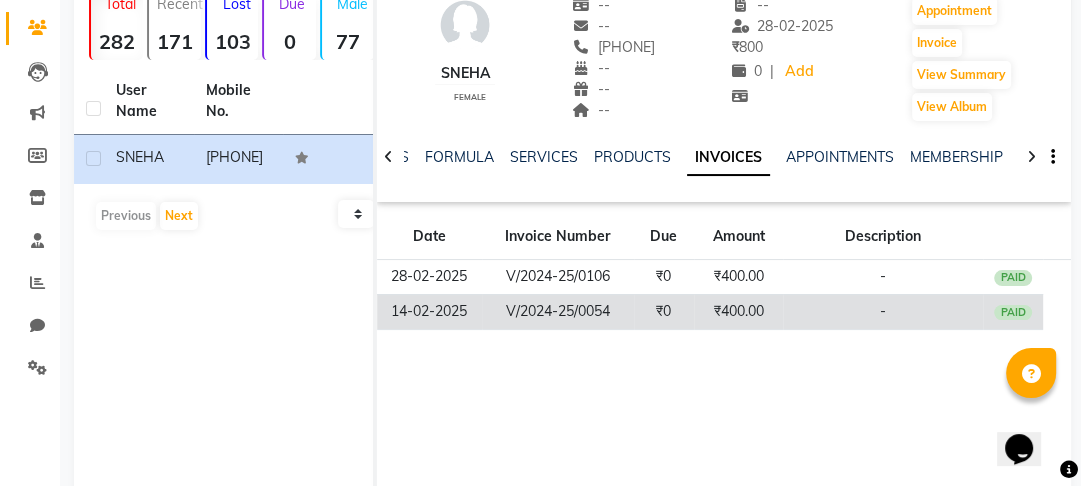 click on "14-02-2025" 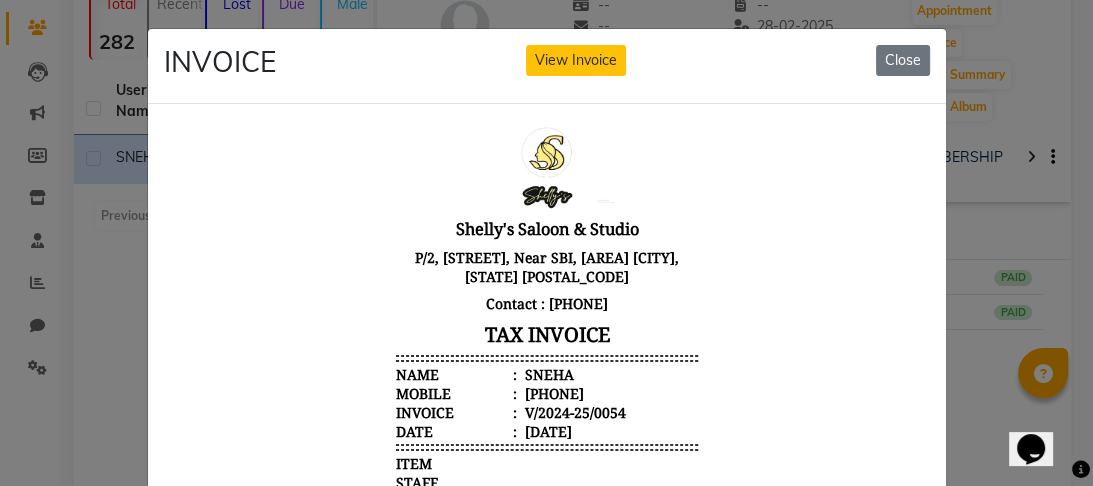 scroll, scrollTop: 16, scrollLeft: 0, axis: vertical 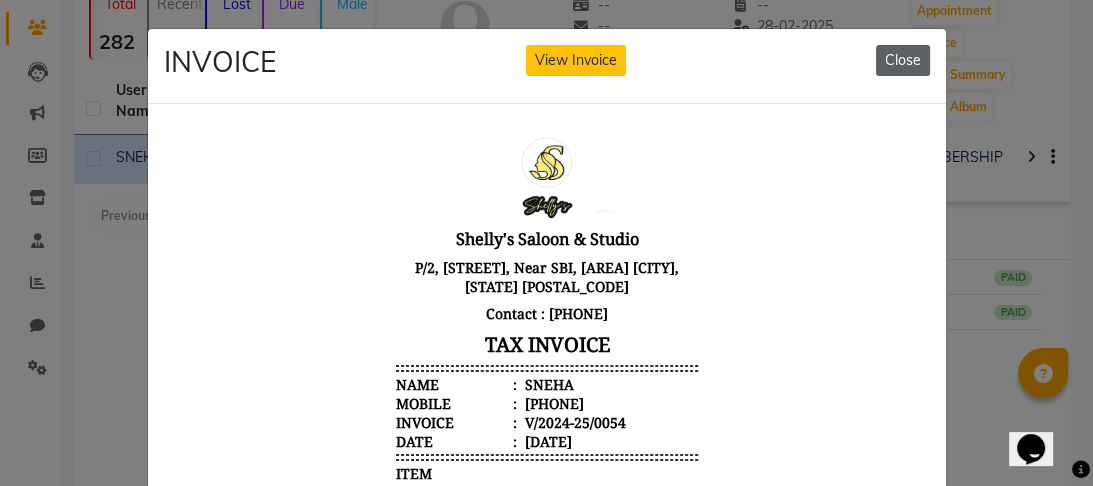 click on "Close" 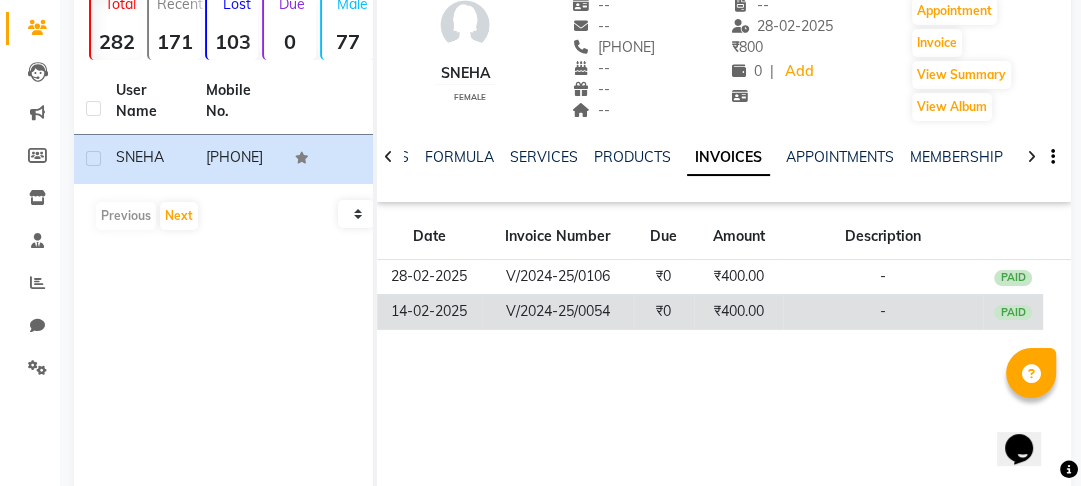 click on "14-02-2025" 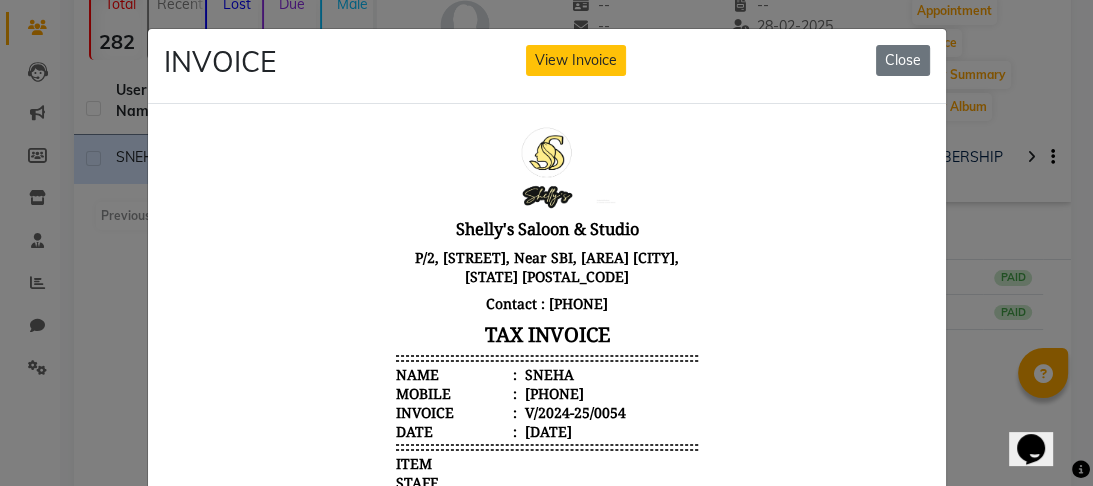 scroll, scrollTop: 16, scrollLeft: 0, axis: vertical 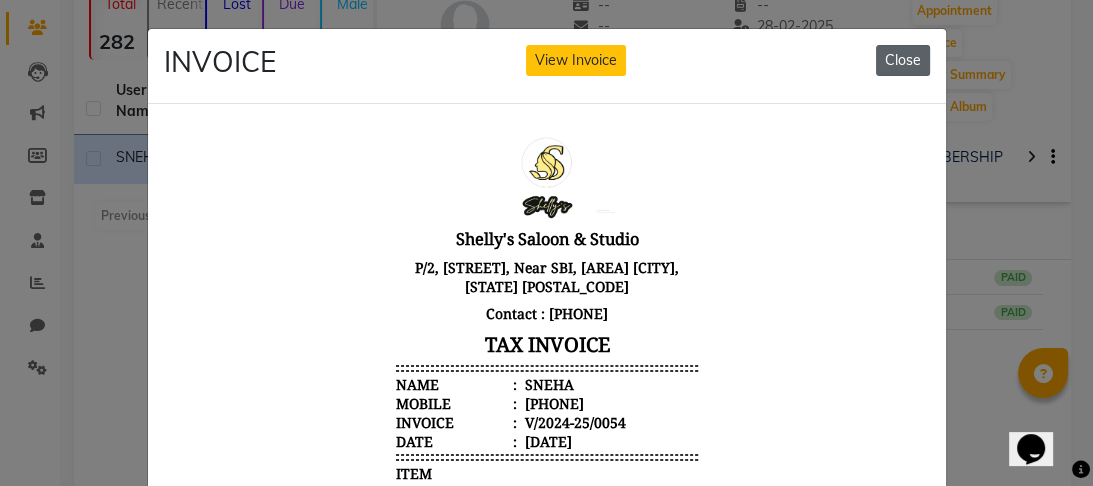 click on "Close" 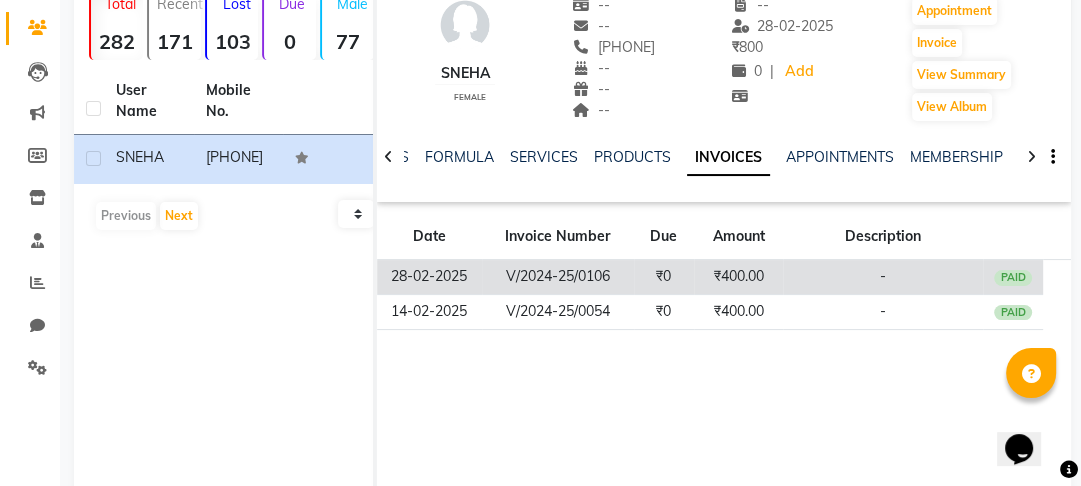 click on "28-02-2025" 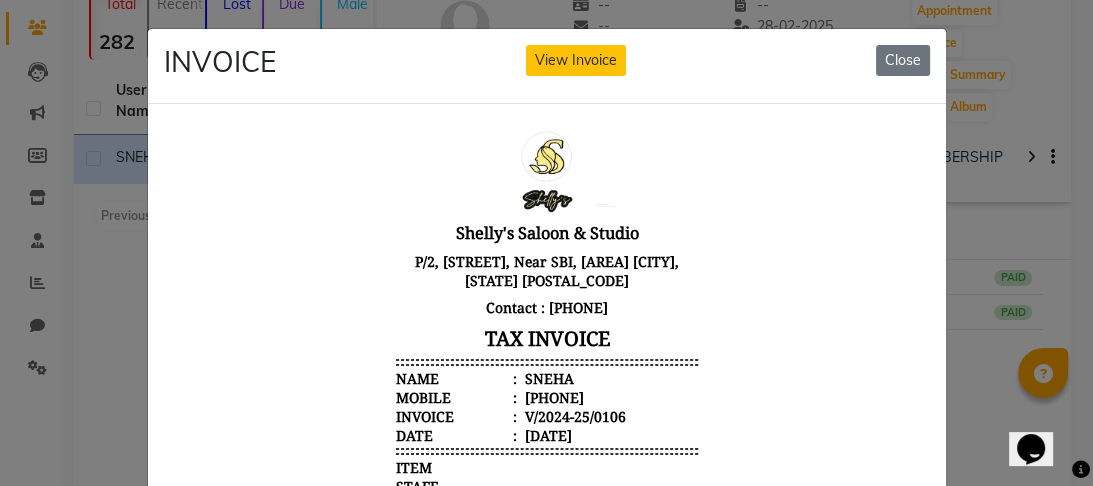 scroll, scrollTop: 16, scrollLeft: 0, axis: vertical 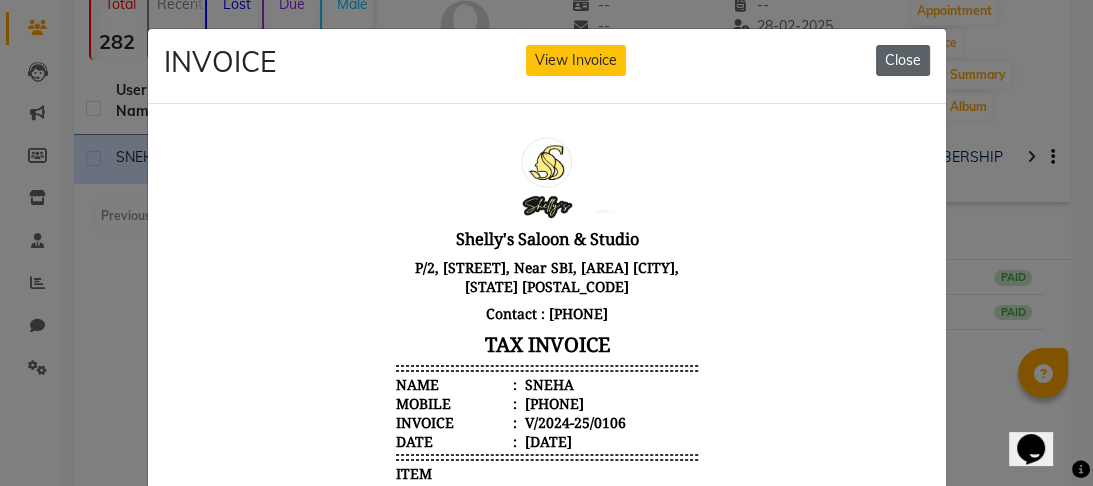 click on "Close" 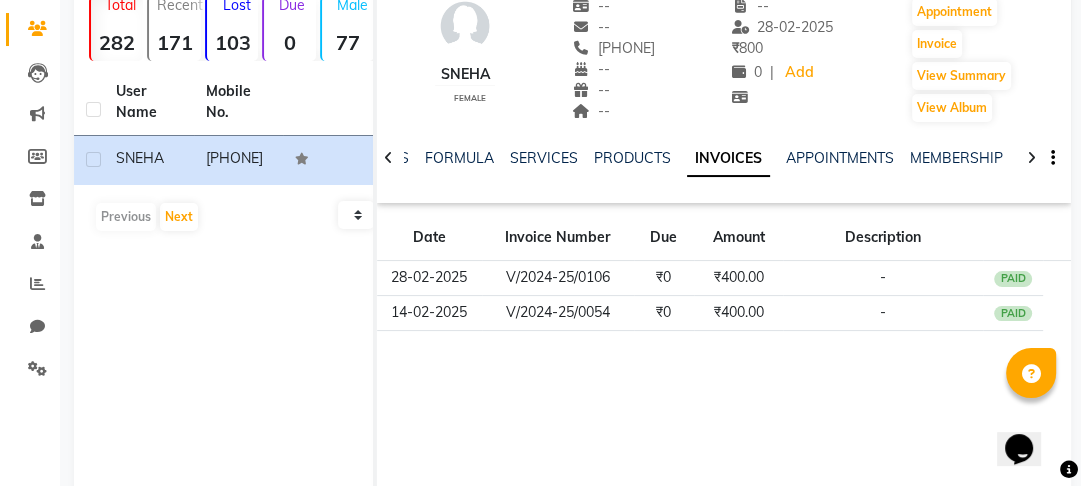 scroll, scrollTop: 0, scrollLeft: 0, axis: both 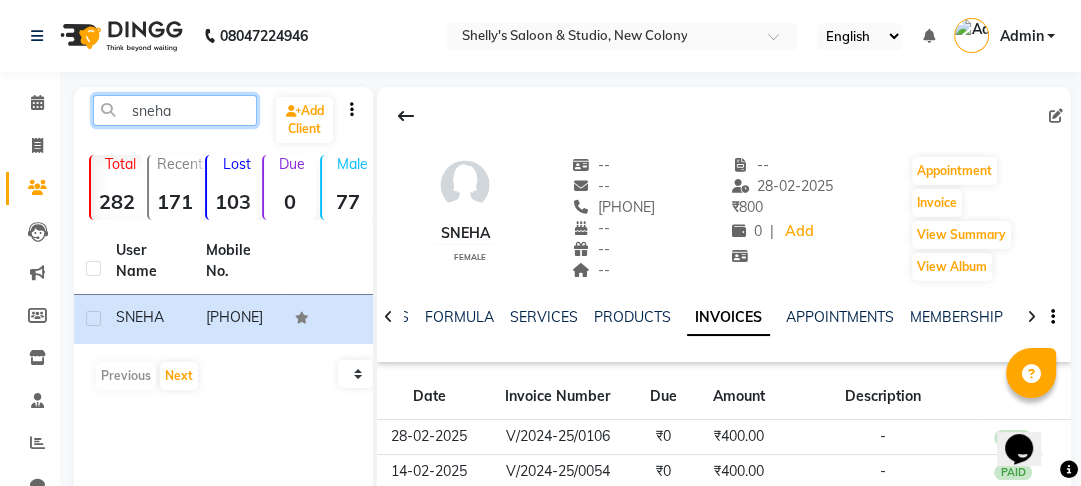 click on "sneha" 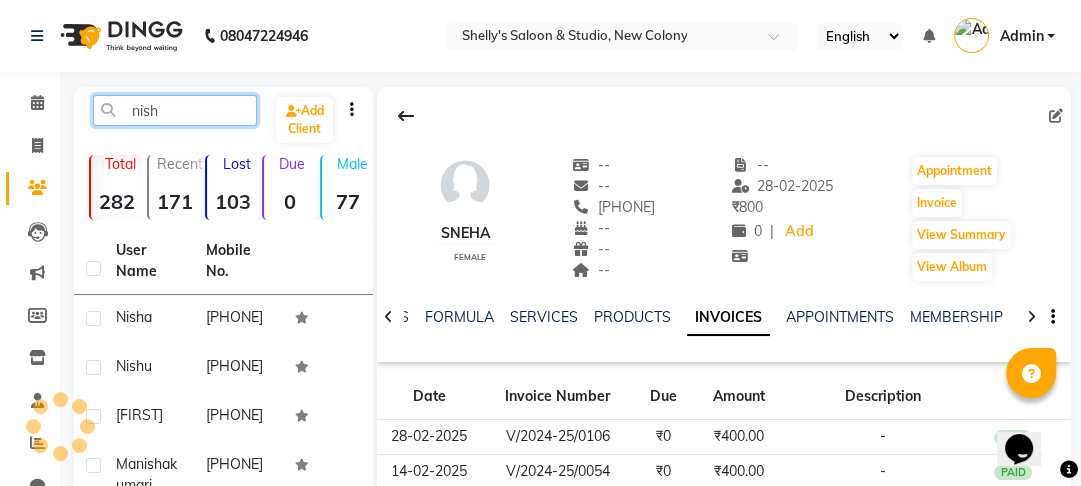 type on "nisha" 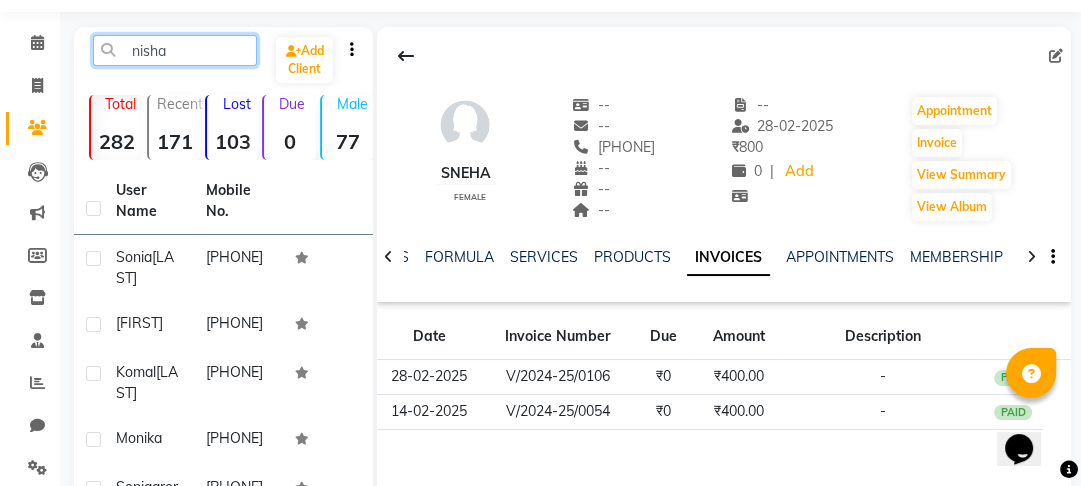 scroll, scrollTop: 160, scrollLeft: 0, axis: vertical 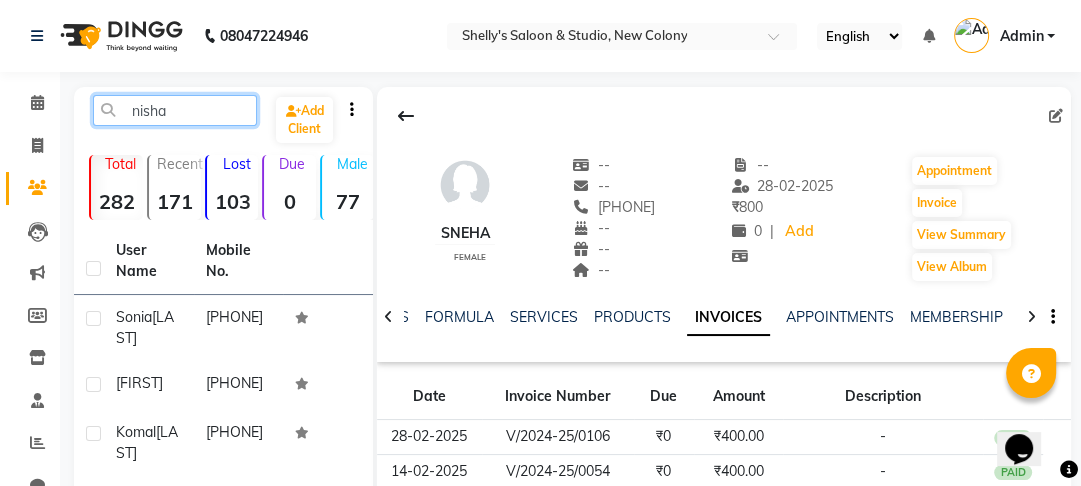 click on "nisha" 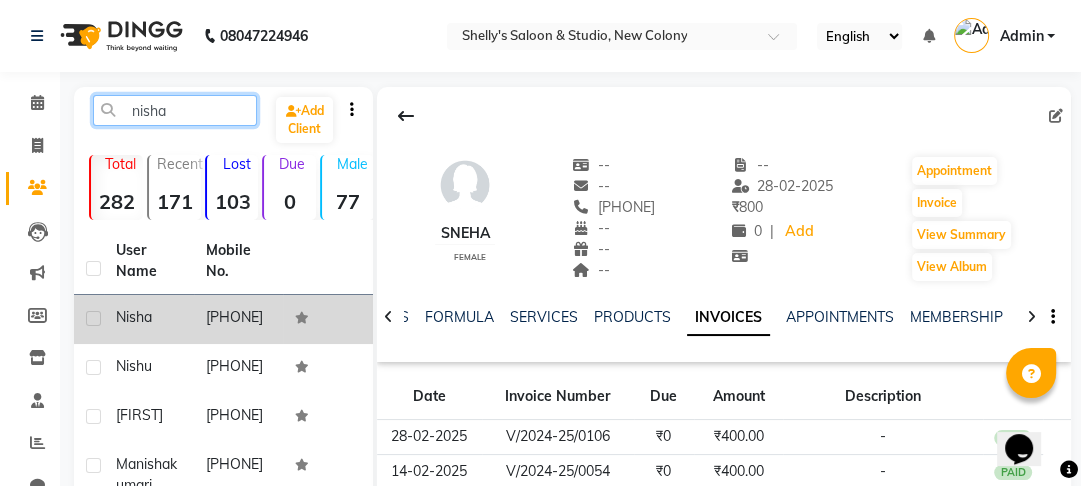type on "nisha" 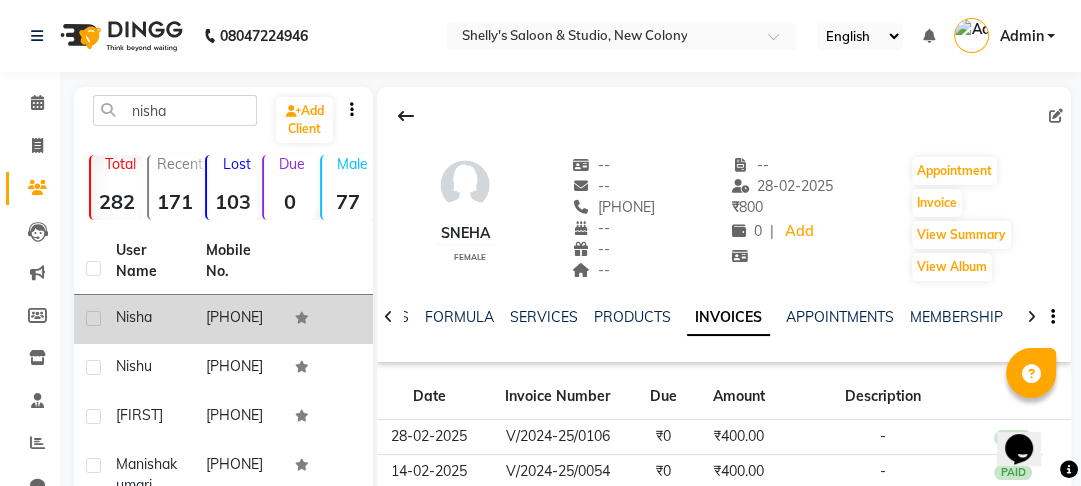 click on "nisha" 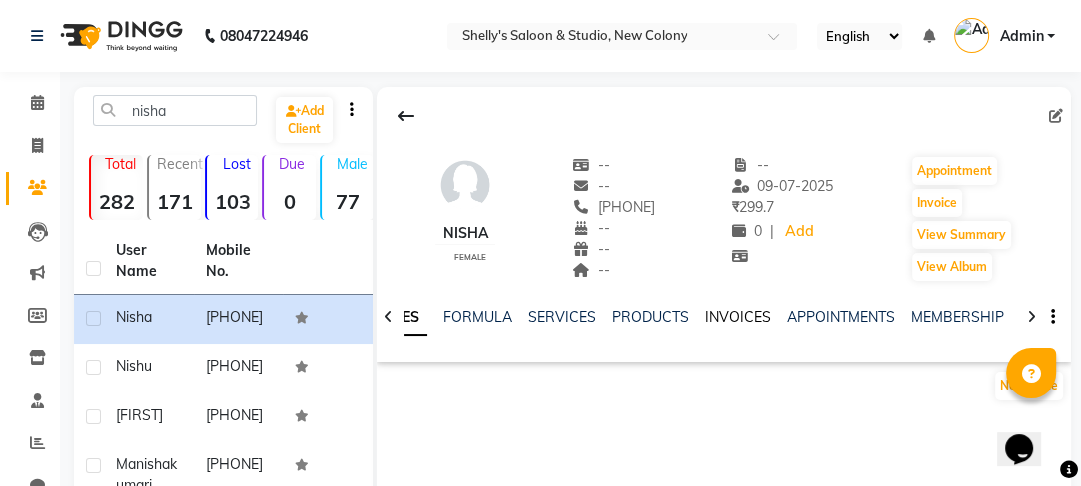 click on "INVOICES" 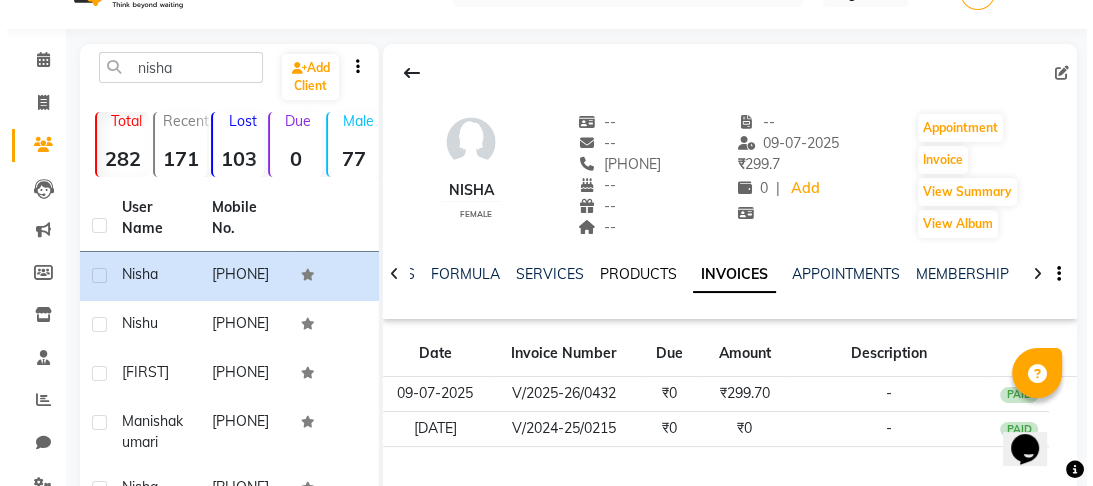 scroll, scrollTop: 160, scrollLeft: 0, axis: vertical 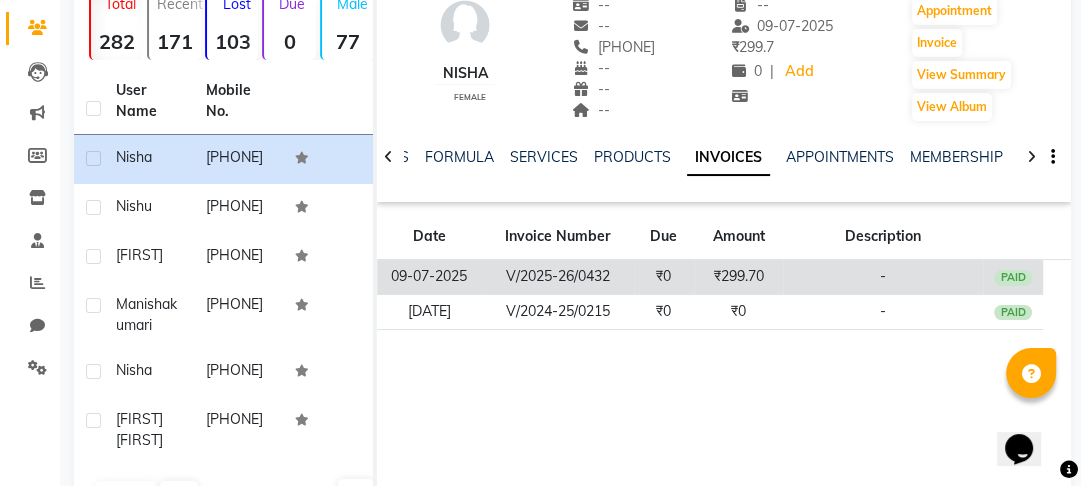 click on "09-07-2025" 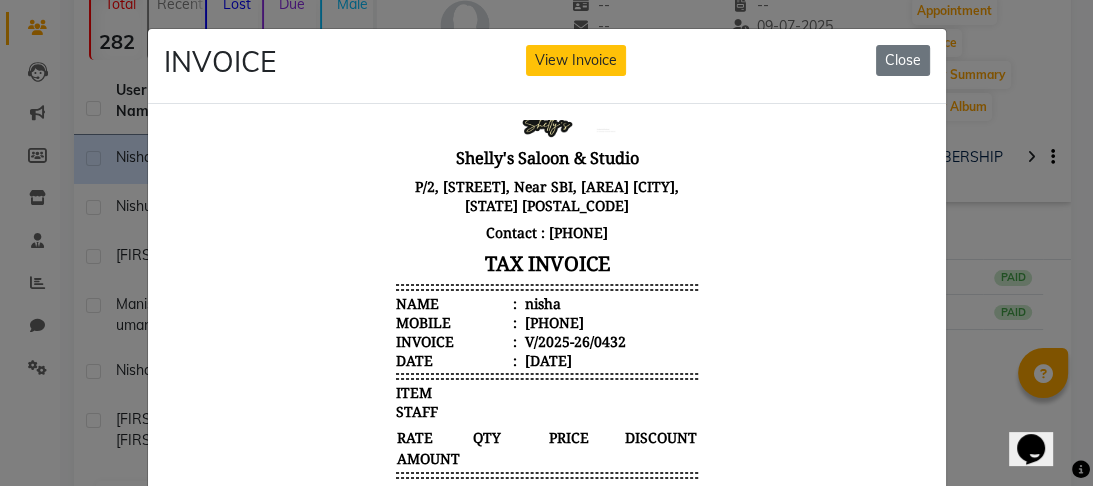 scroll, scrollTop: 87, scrollLeft: 0, axis: vertical 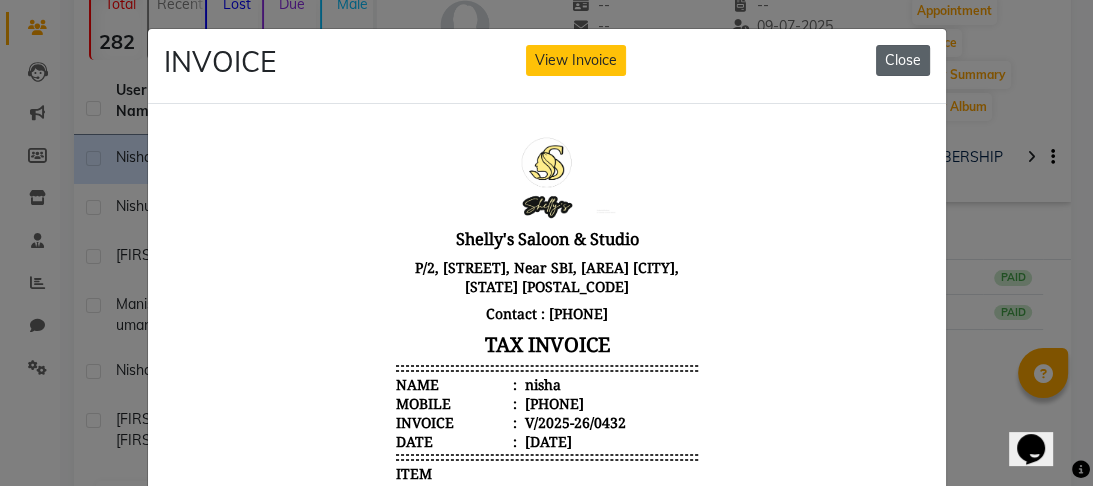click on "Close" 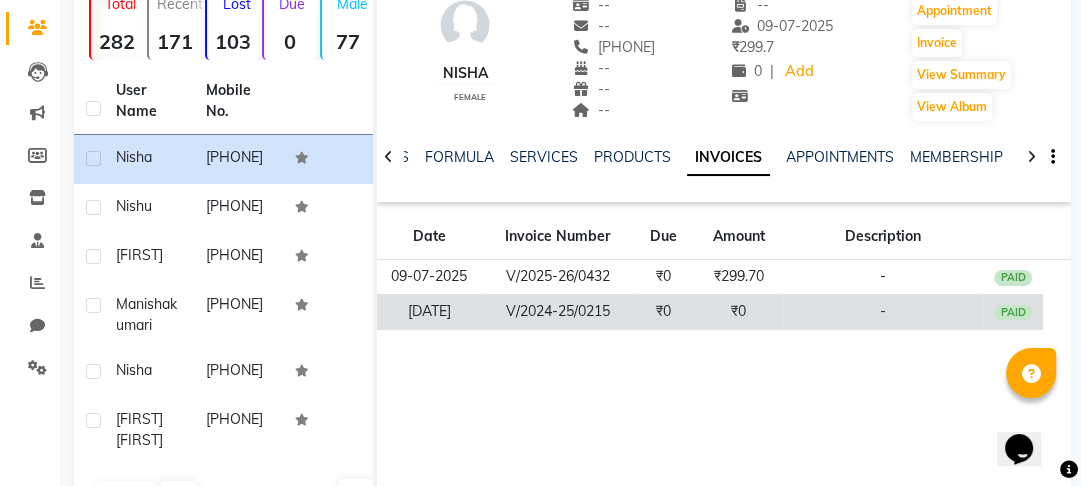 click on "[DATE]" 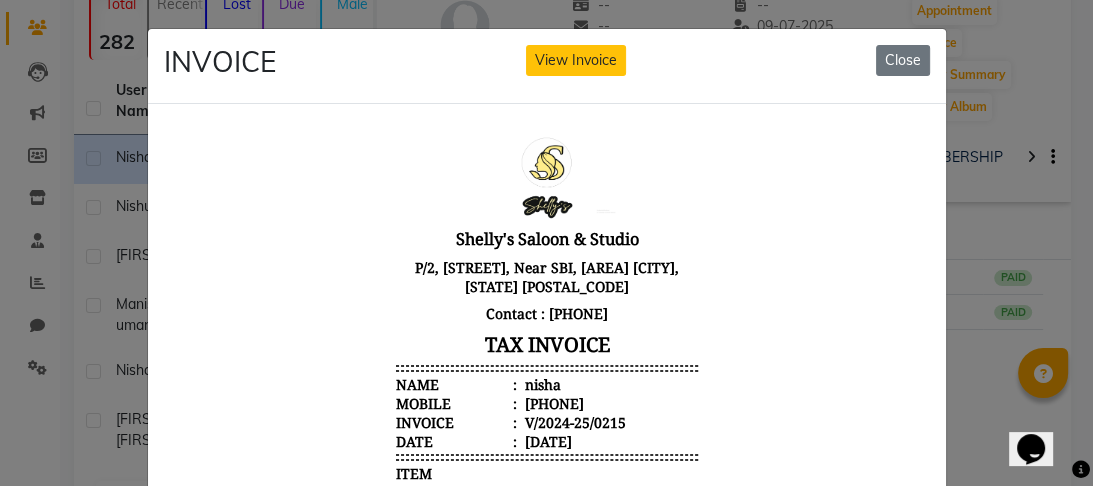 scroll, scrollTop: 15, scrollLeft: 0, axis: vertical 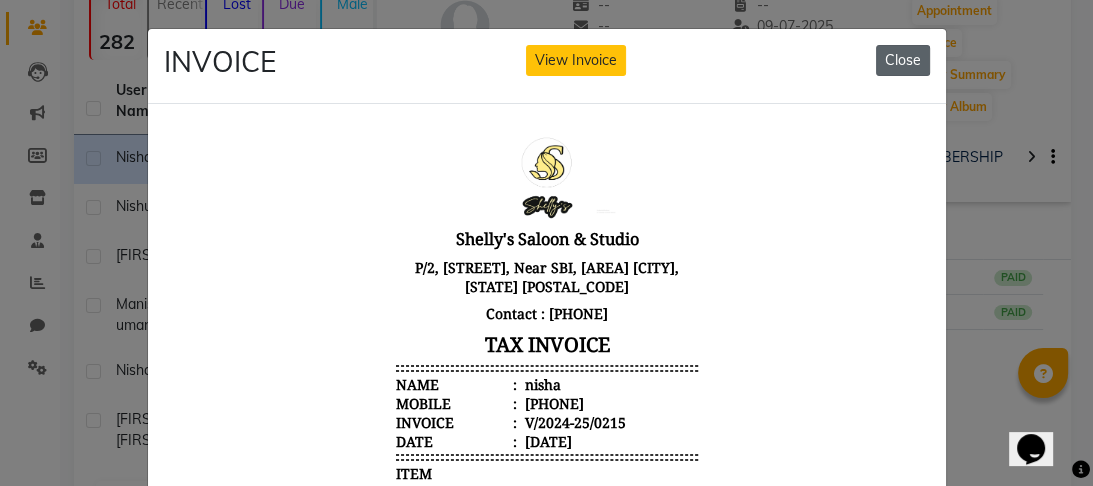 click on "Close" 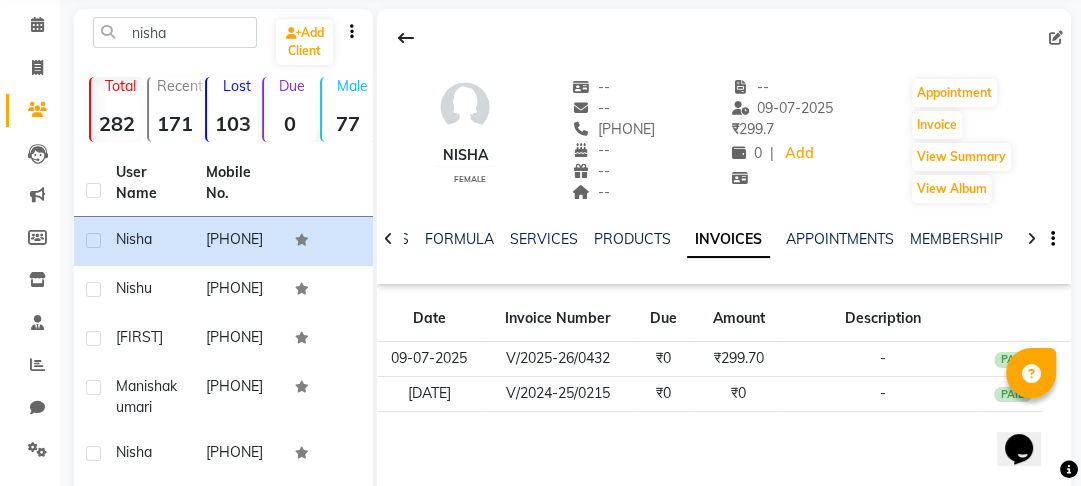 scroll, scrollTop: 0, scrollLeft: 0, axis: both 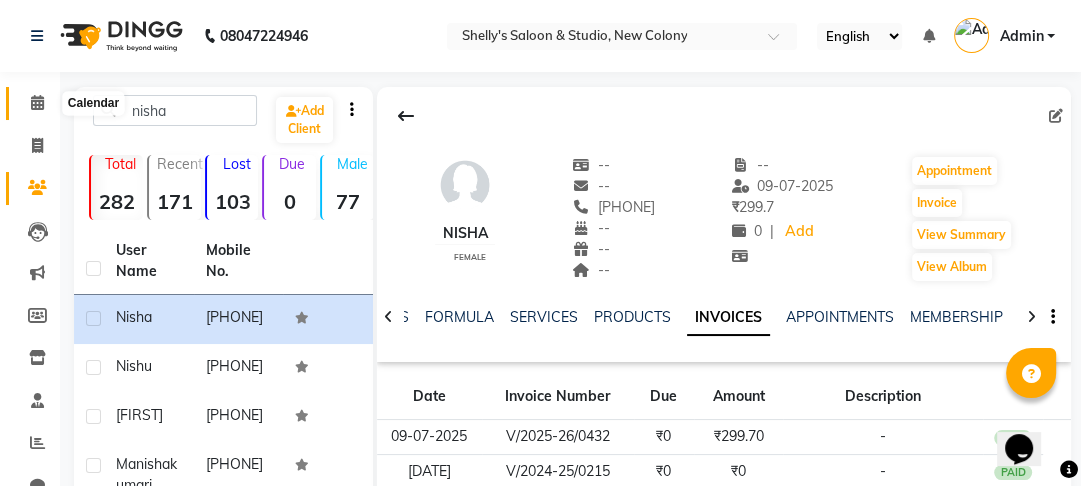 click 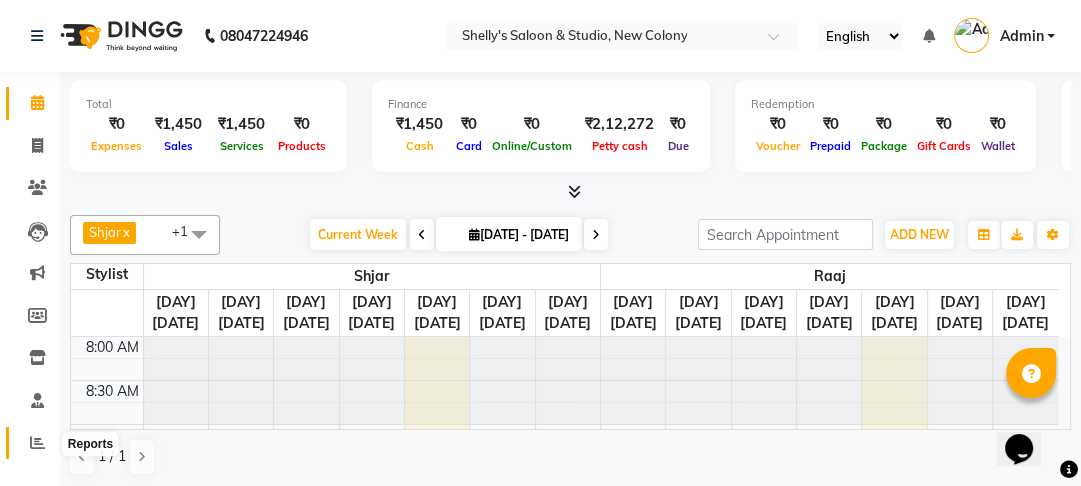click 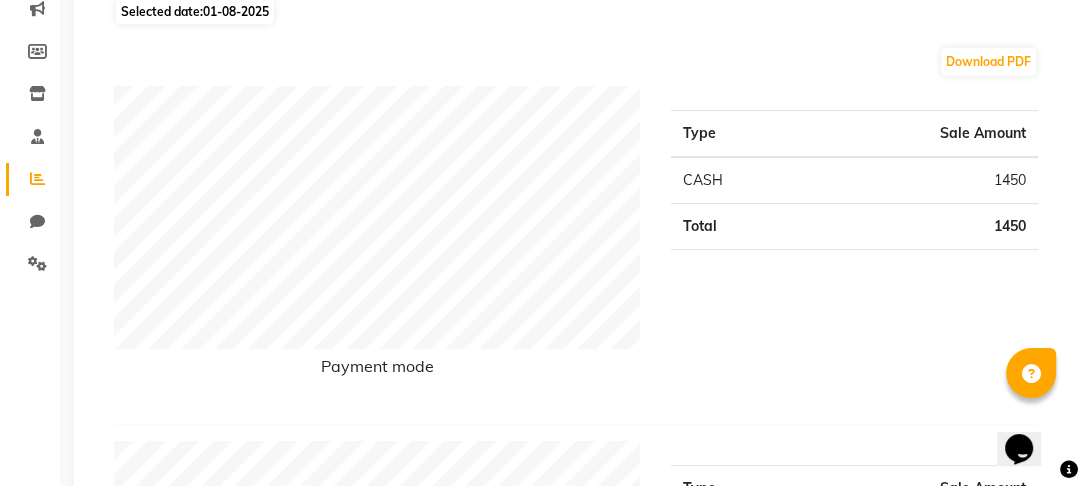 scroll, scrollTop: 0, scrollLeft: 0, axis: both 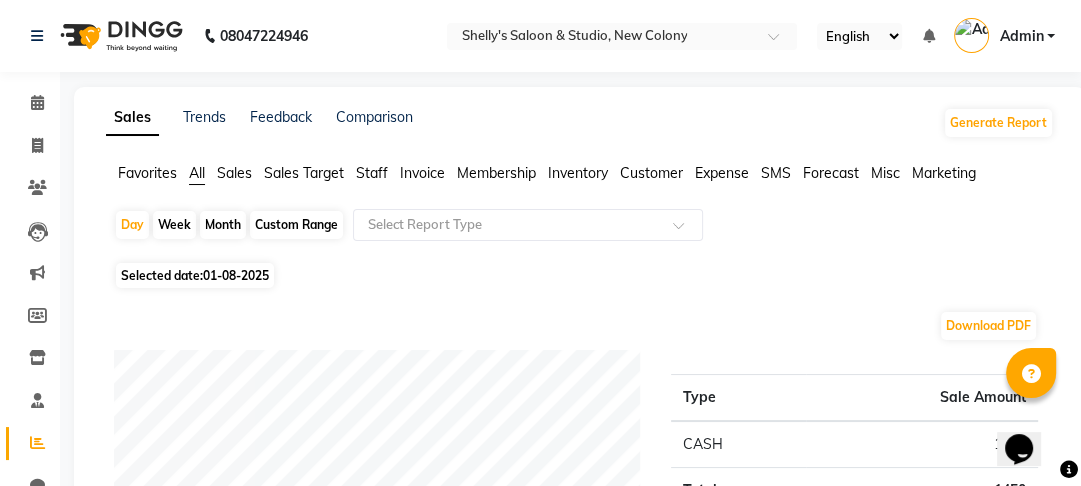 click on "Custom Range" 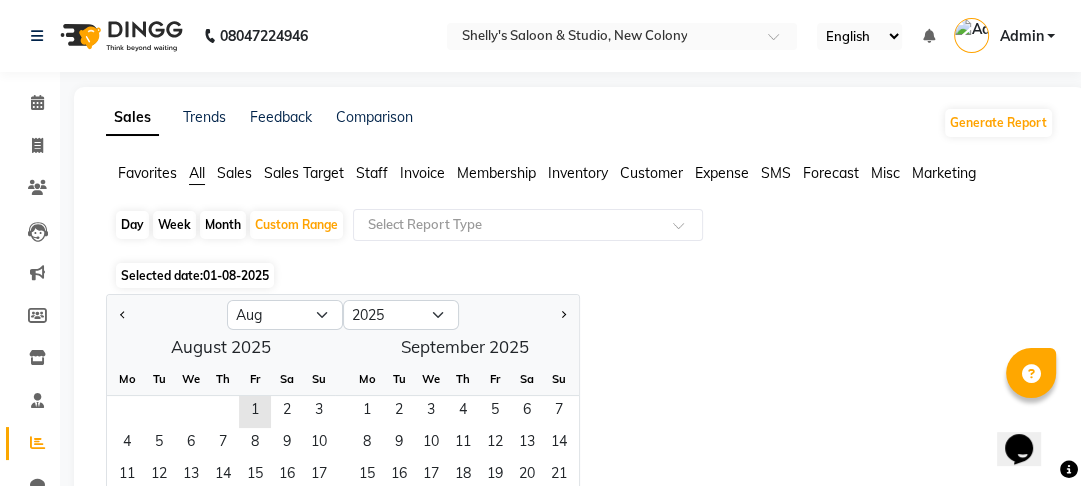 click on "Selected date:  01-08-2025  Jan Feb Mar Apr May Jun Jul Aug Sep Oct Nov Dec 2015 2016 2017 2018 2019 2020 2021 2022 2023 2024 2025 2026 2027 2028 2029 2030 2031 2032 2033 2034 2035  August 2025  Mo Tu We Th Fr Sa Su  1   2   3   4   5   6   7   8   9   10   11   12   13   14   15   16   17   18   19   20   21   22   23   24   25   26   27   28   29   30   31   September 2025  Mo Tu We Th Fr Sa Su  1   2   3   4   5   6   7   8   9   10   11   12   13   14   15   16   17   18   19   20   21   22   23   24   25   26   27   28   29   30  Download PDF Payment mode Type Sale Amount CASH 1450 Total 1450 Staff summary Type Sale Amount Prince 1150 Shjar 200 Mansi 100 Total 1450 Sales summary Type Sale Amount Memberships 0 Gift card 0 Prepaid 0 Vouchers 0 Products 0 Packages 0 Tips 0 Services 1450 Fee 0 Total 1450 Service by category Type Sale Amount 50" 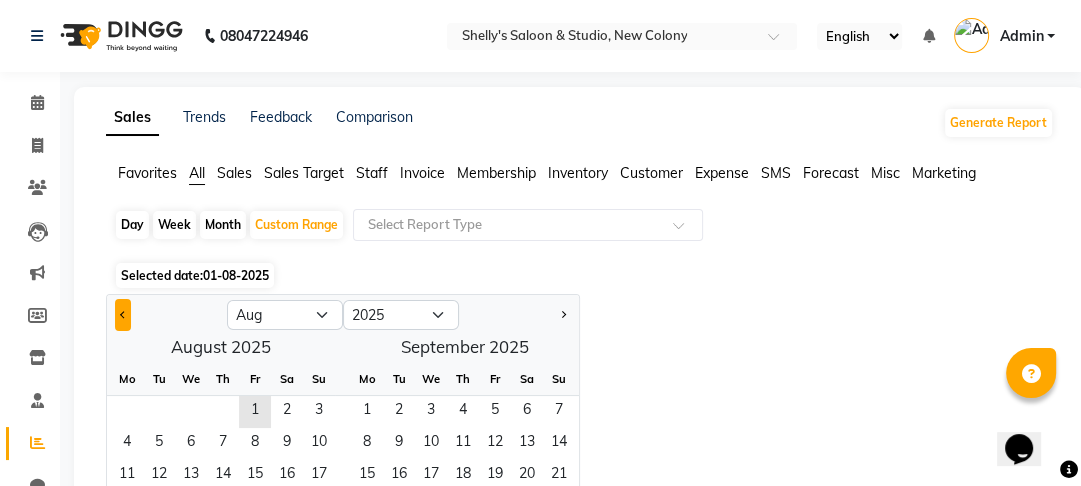 click 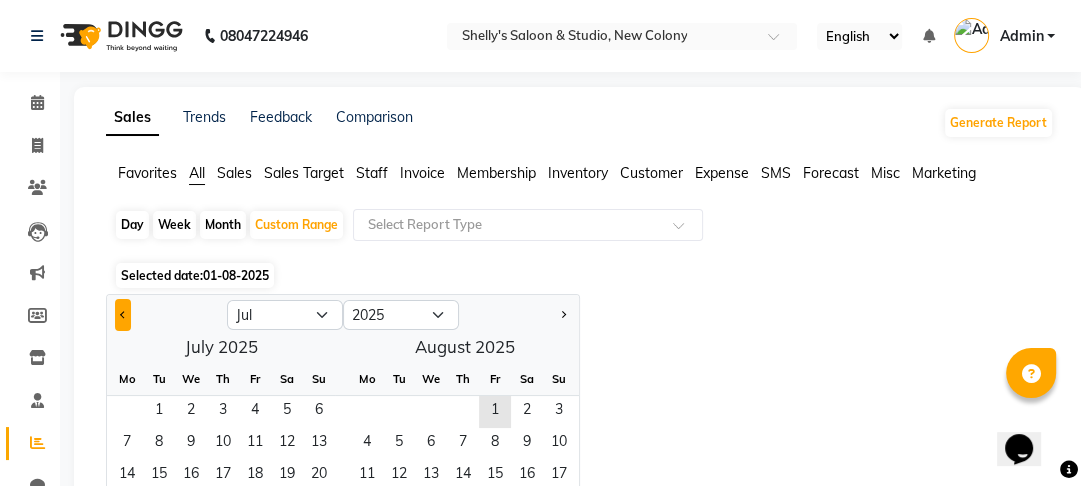 click 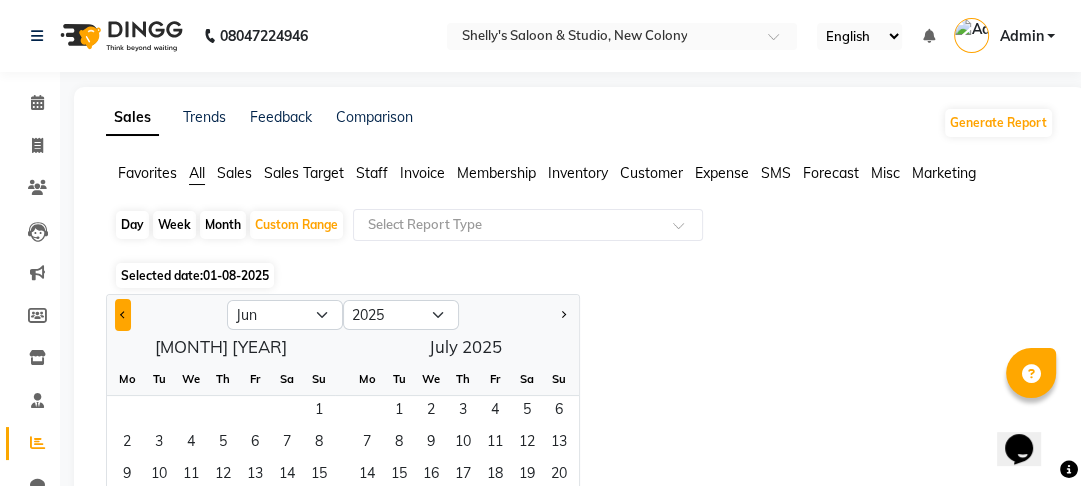 click 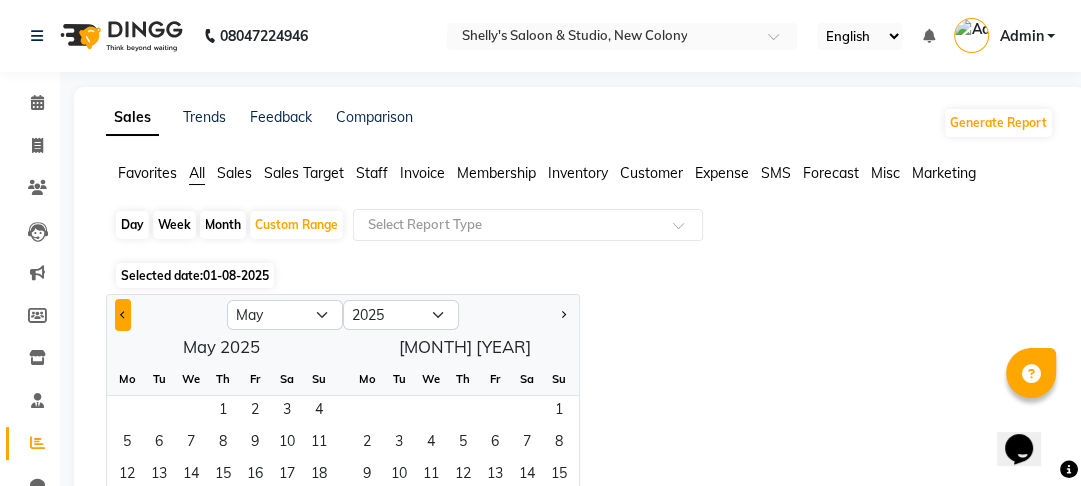 click 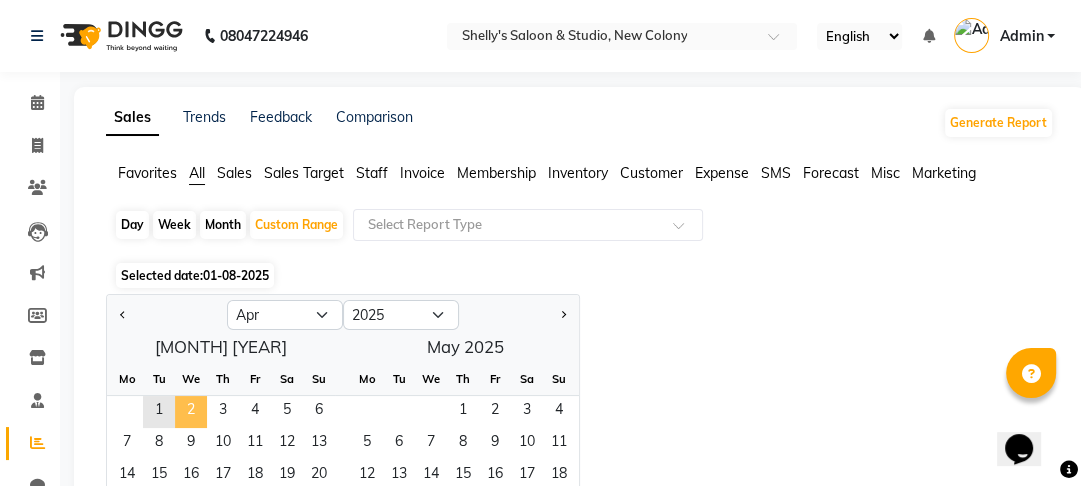 click on "2" 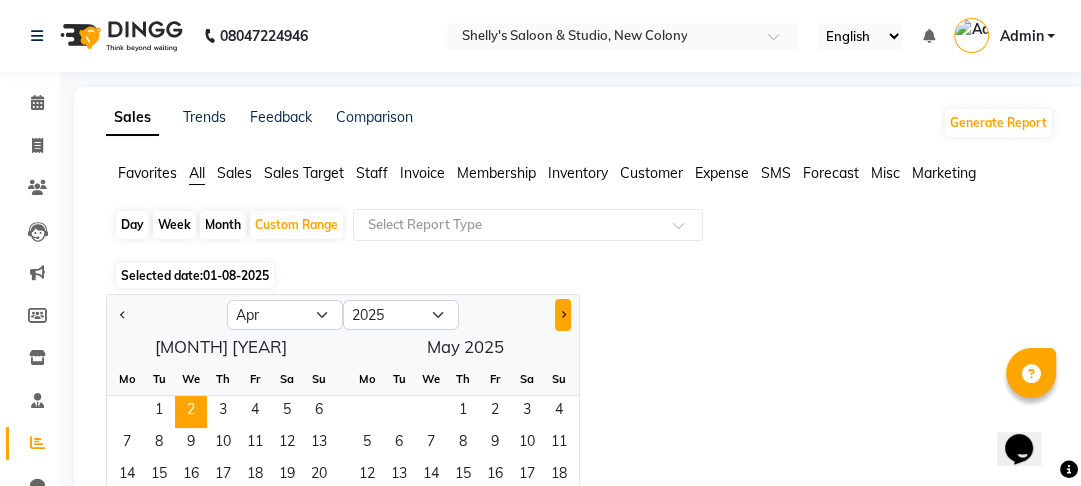 click 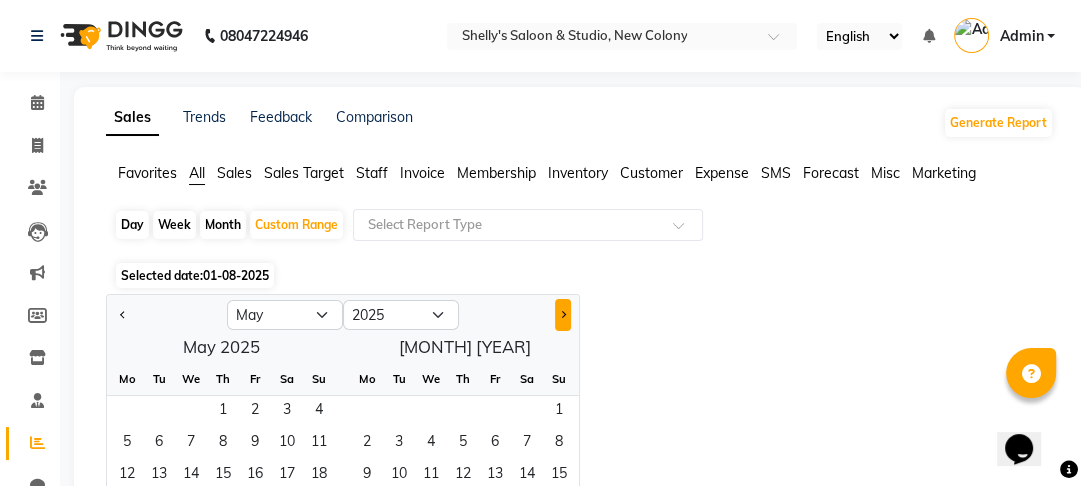 click 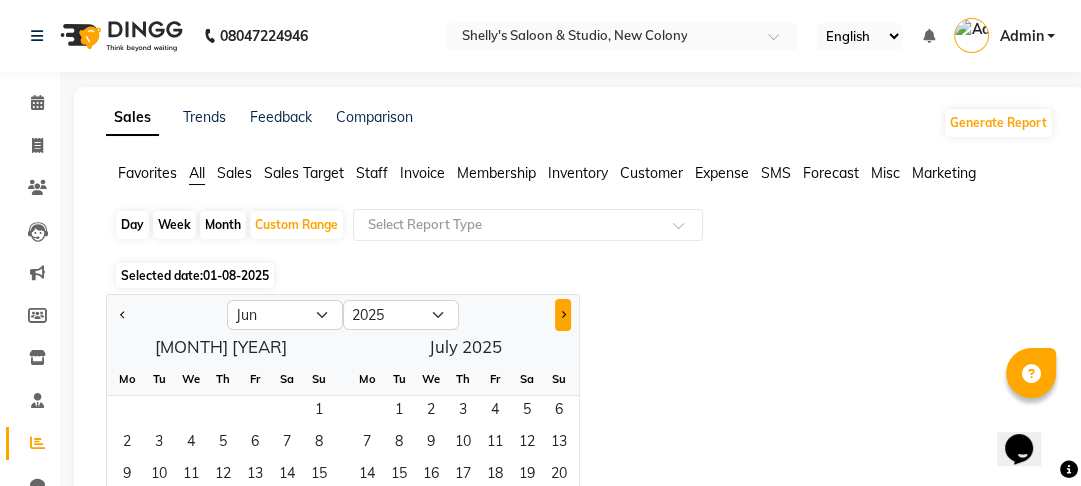 click 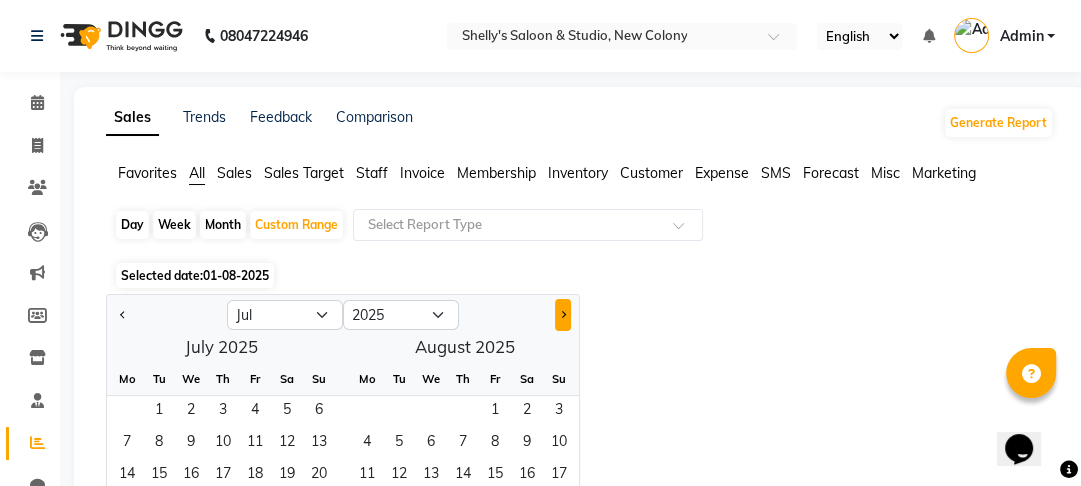 click 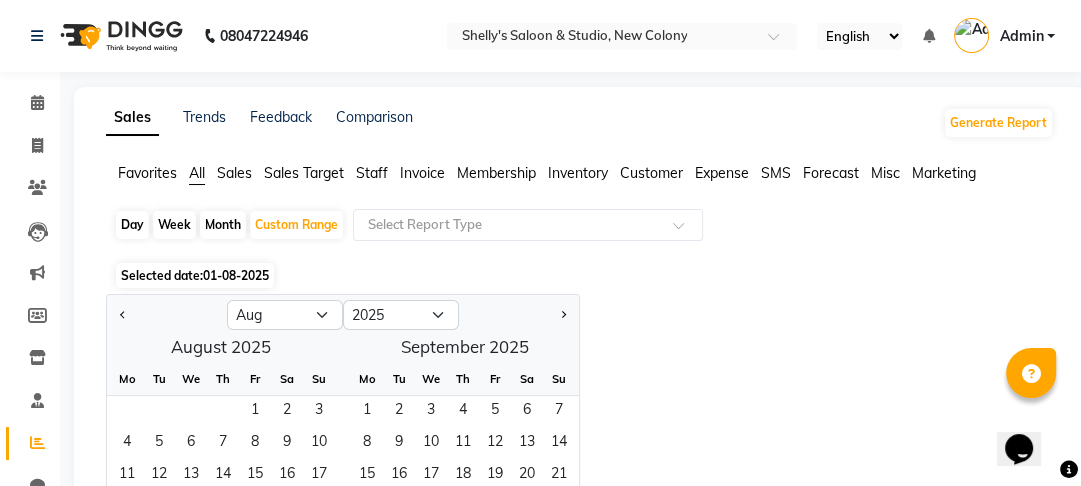 click 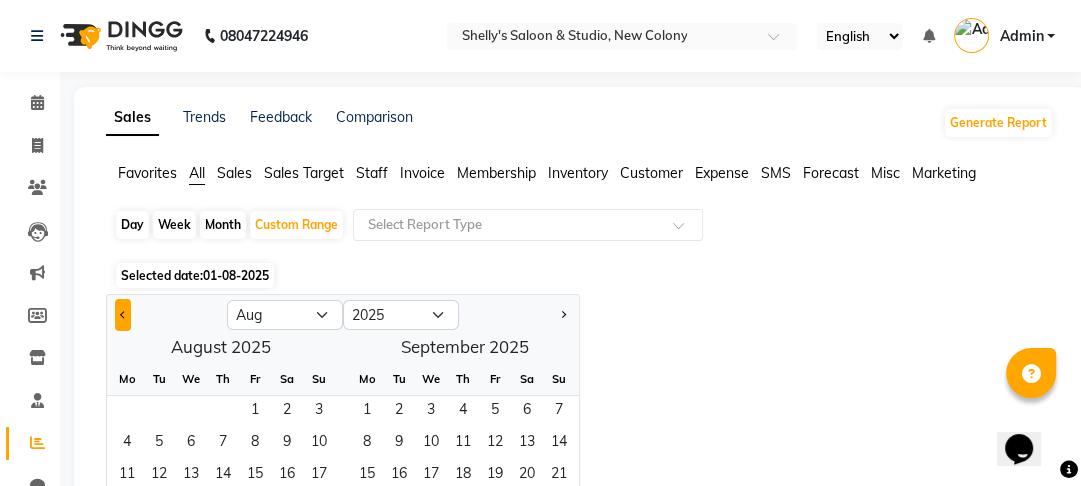 click 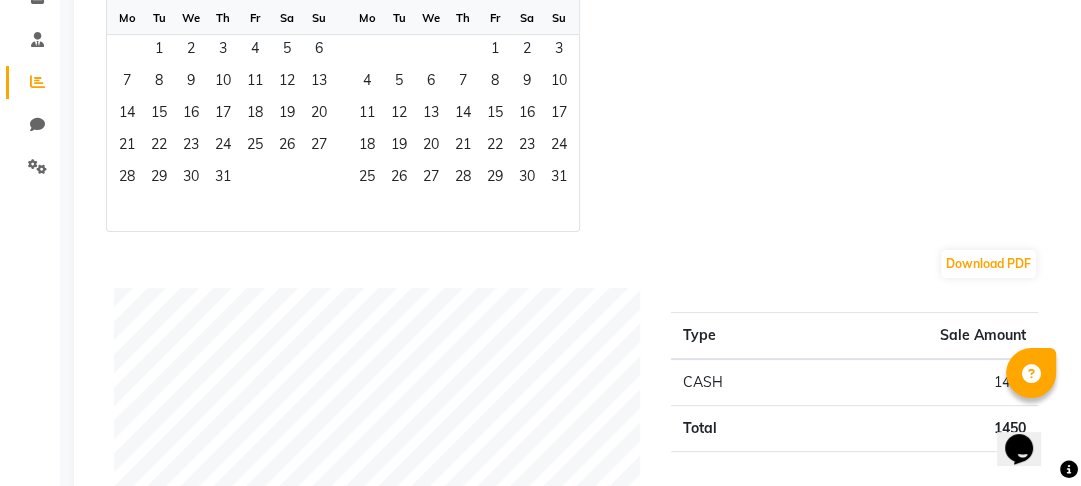 scroll, scrollTop: 400, scrollLeft: 0, axis: vertical 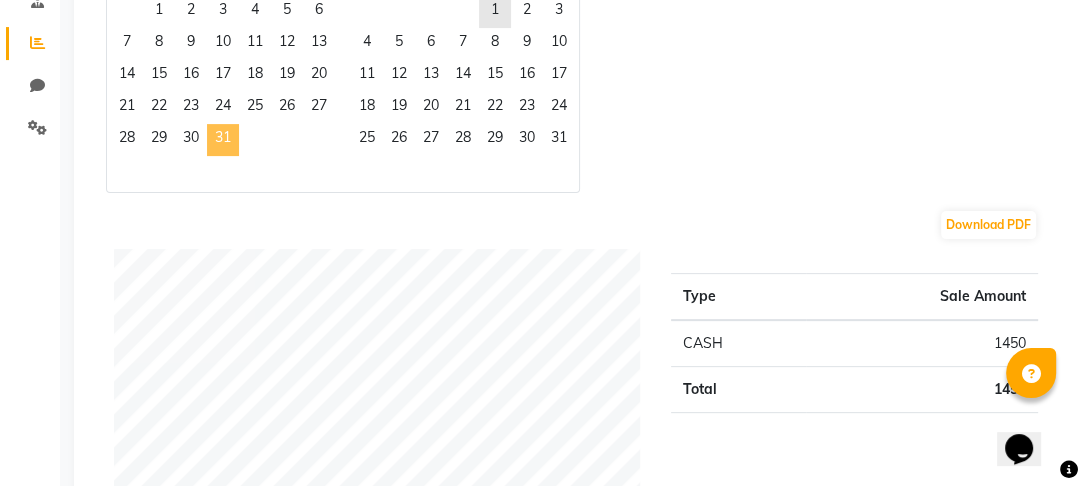 click on "31" 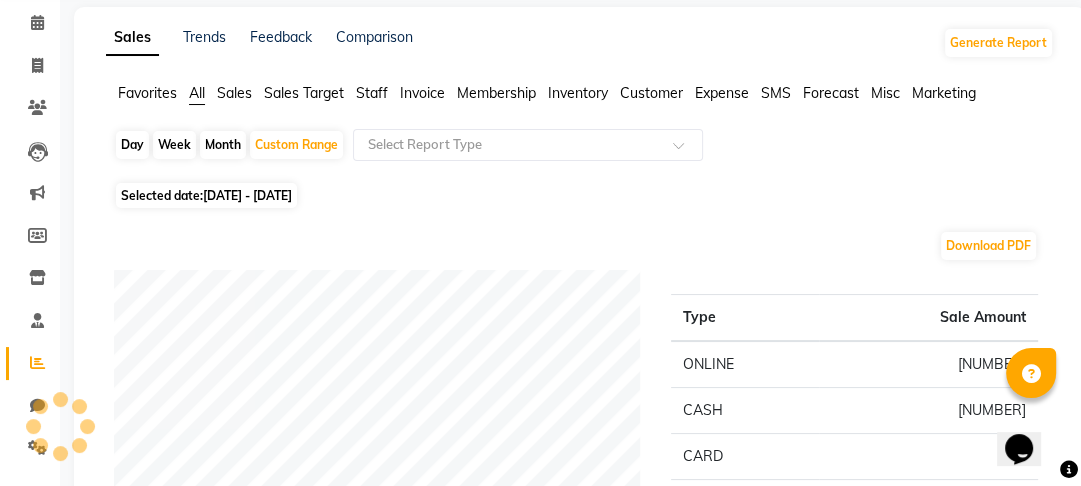 scroll, scrollTop: 160, scrollLeft: 0, axis: vertical 